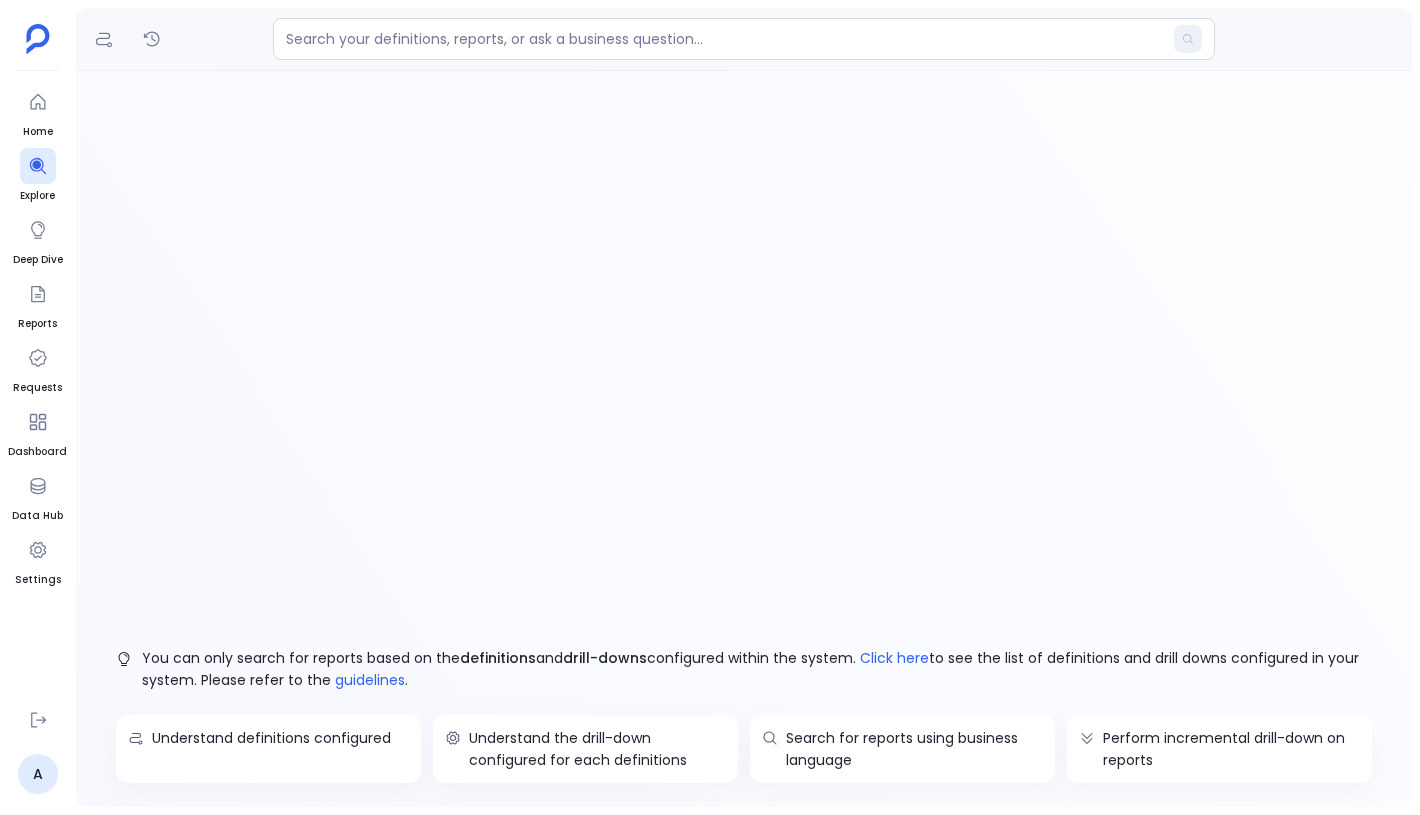 scroll, scrollTop: 0, scrollLeft: 0, axis: both 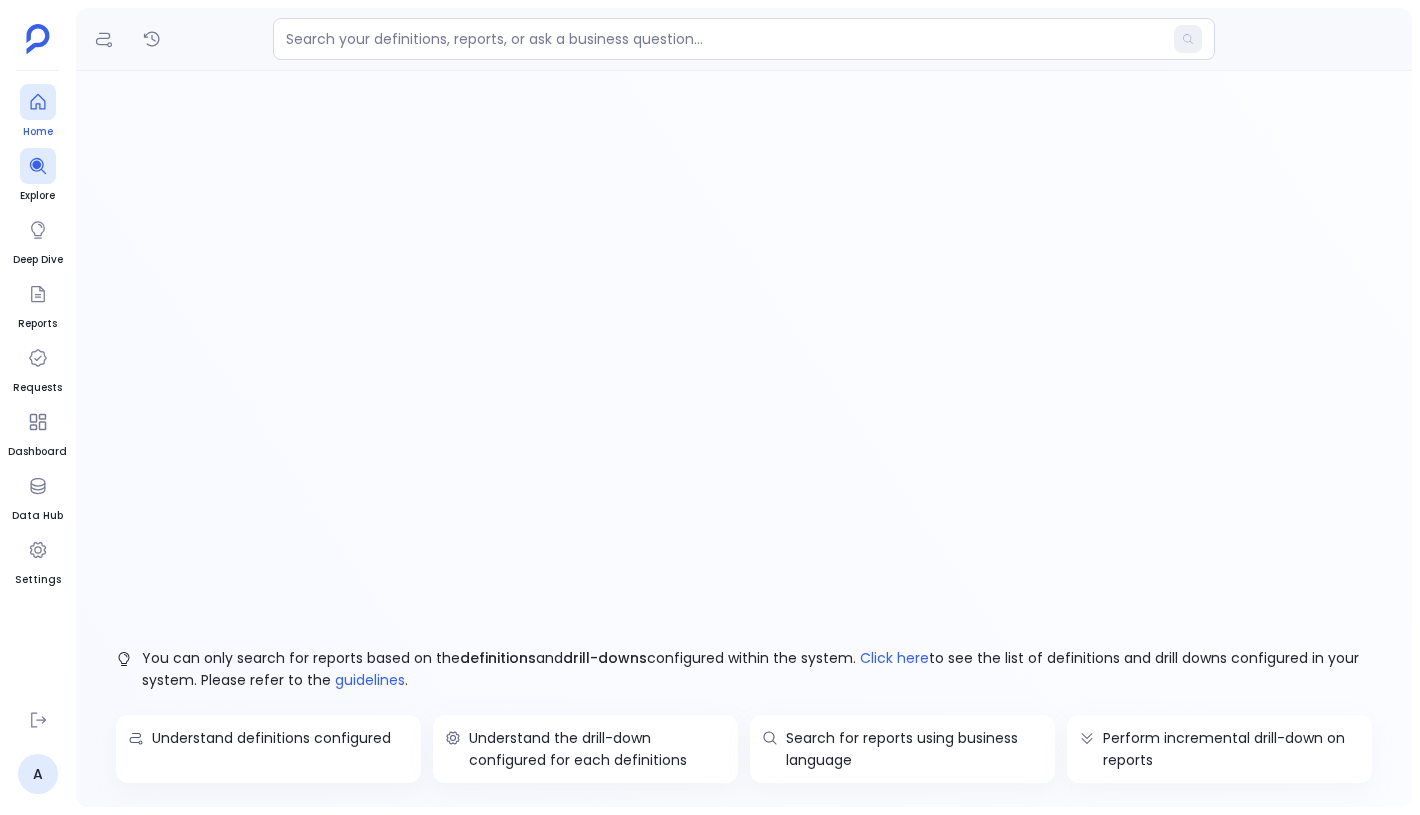 click 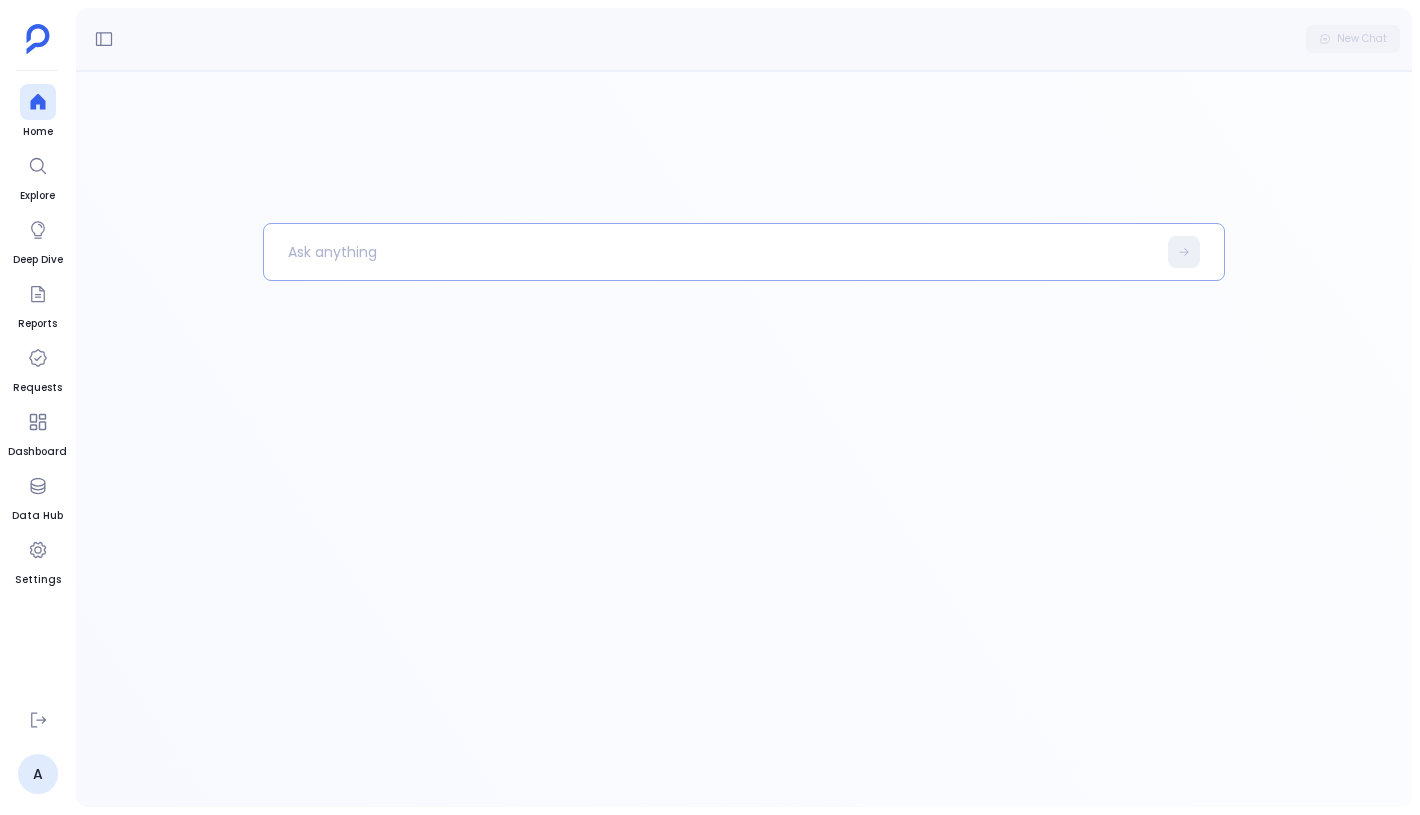 click at bounding box center [710, 252] 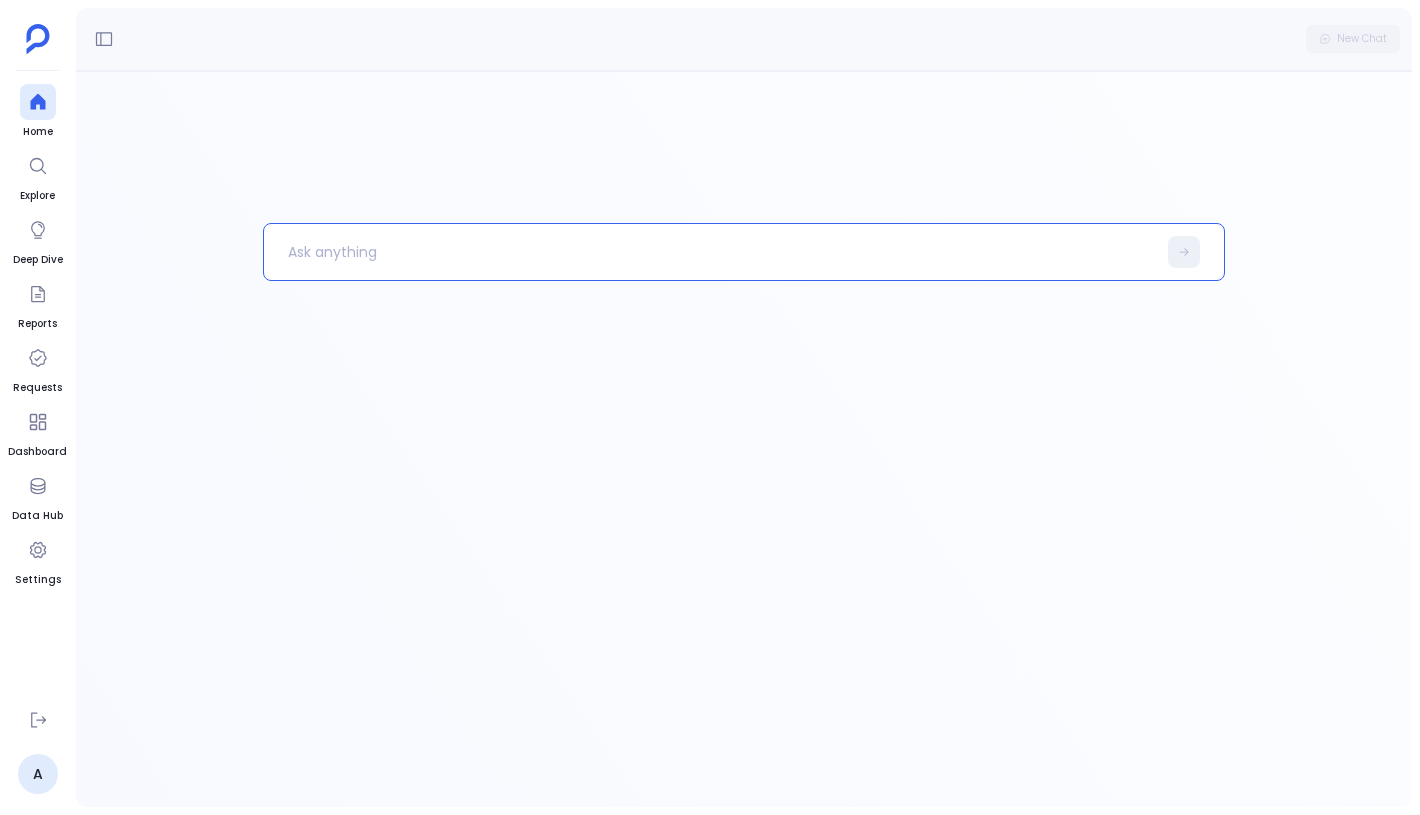 paste 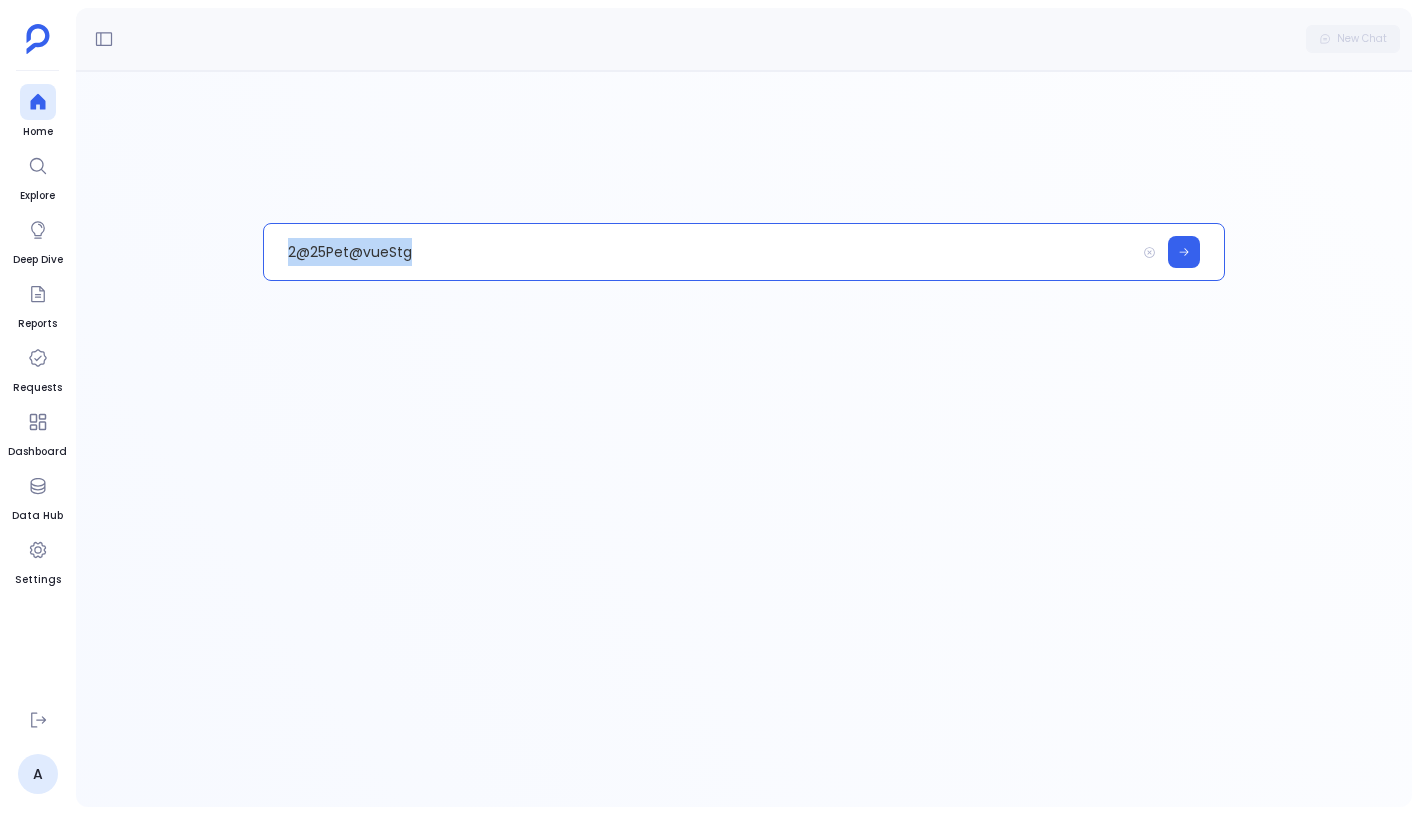 type 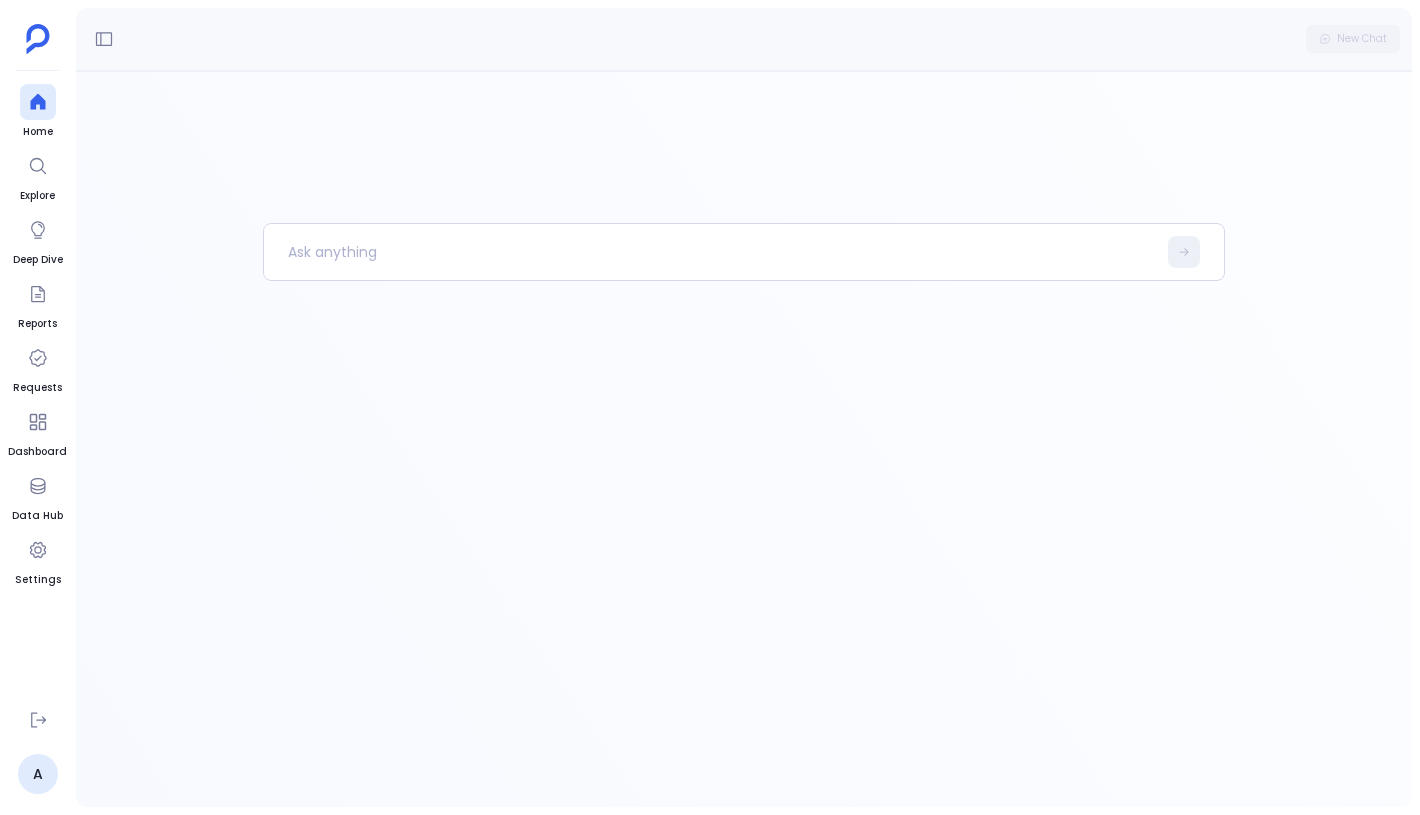 click at bounding box center [744, 515] 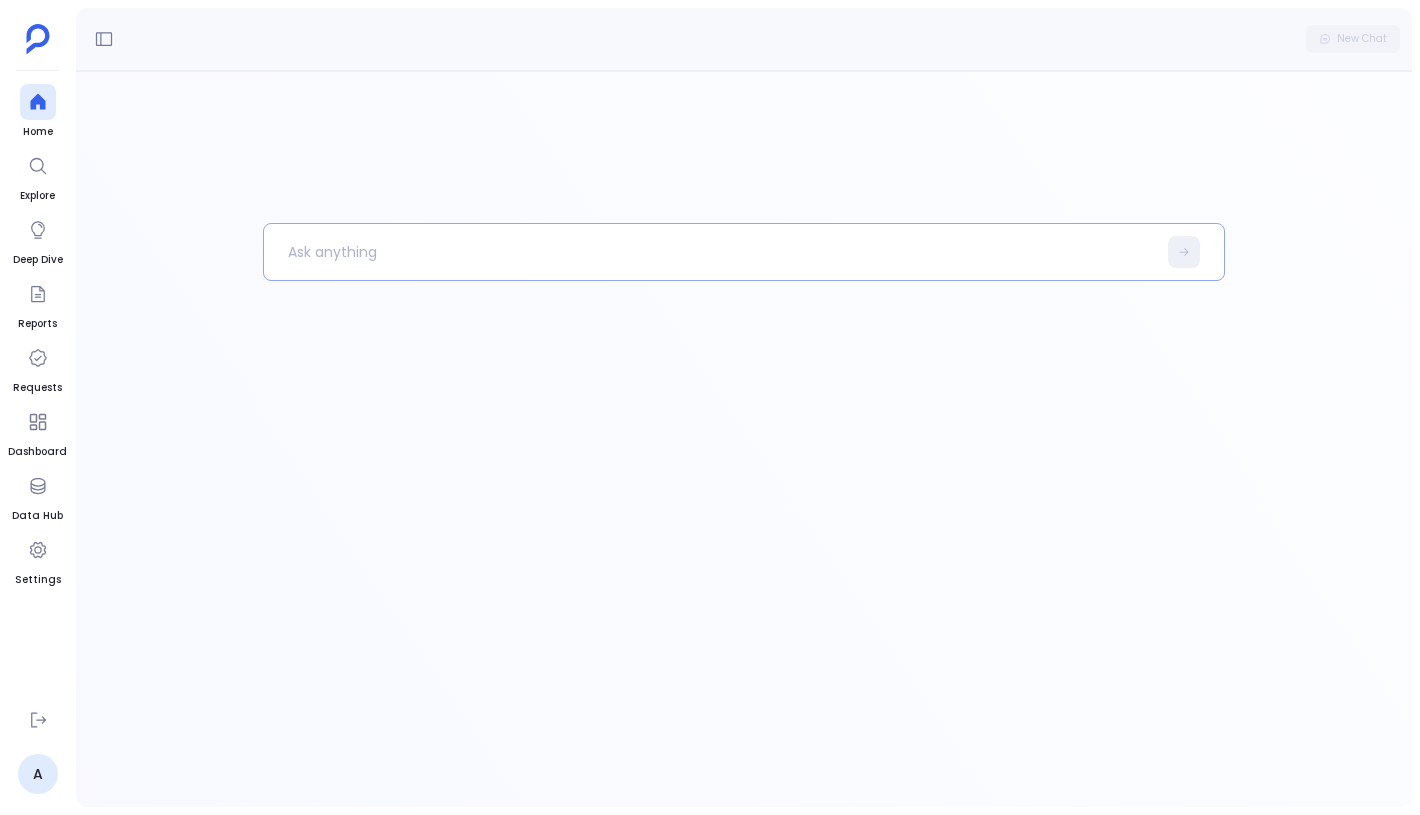 click at bounding box center [710, 252] 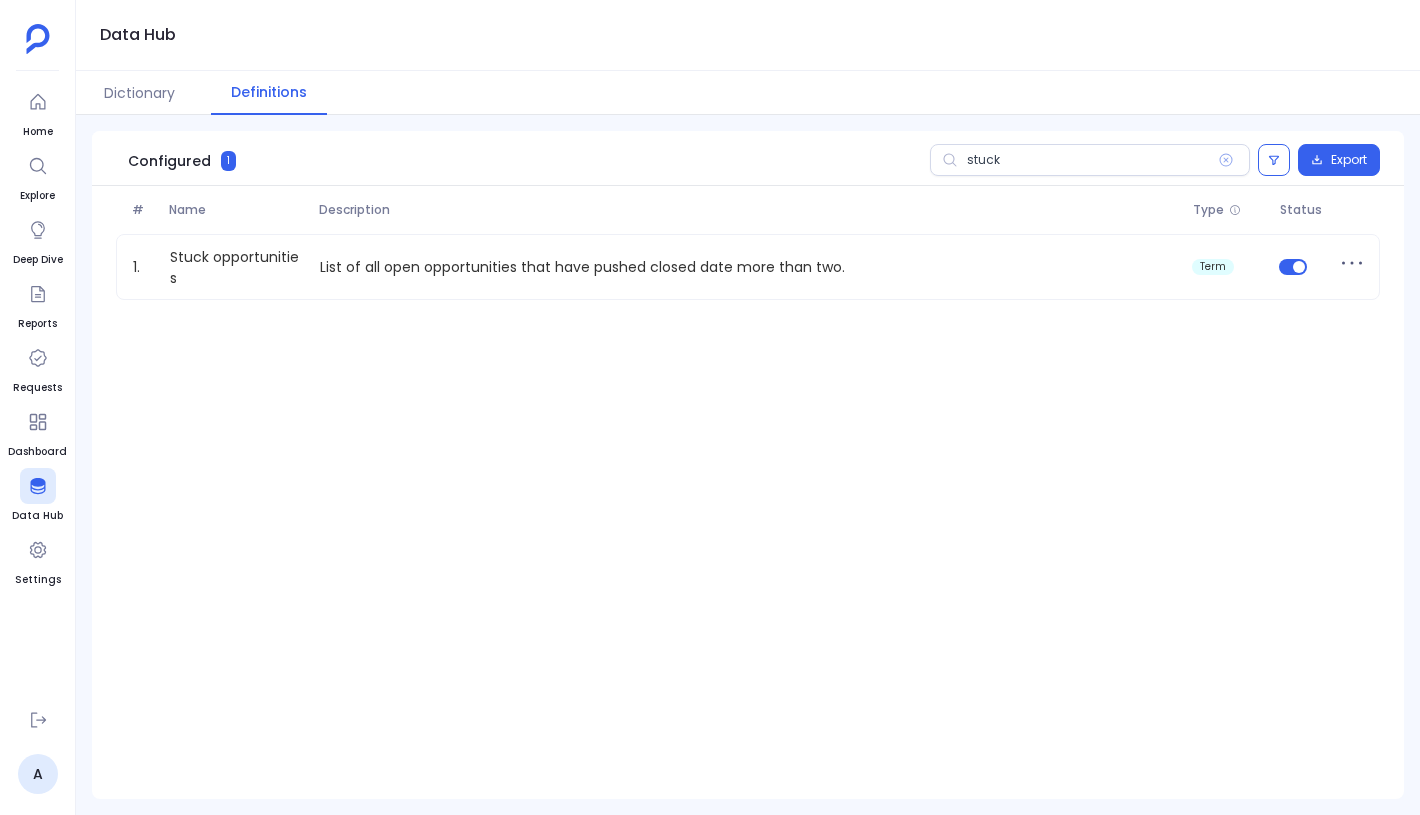 scroll, scrollTop: 0, scrollLeft: 0, axis: both 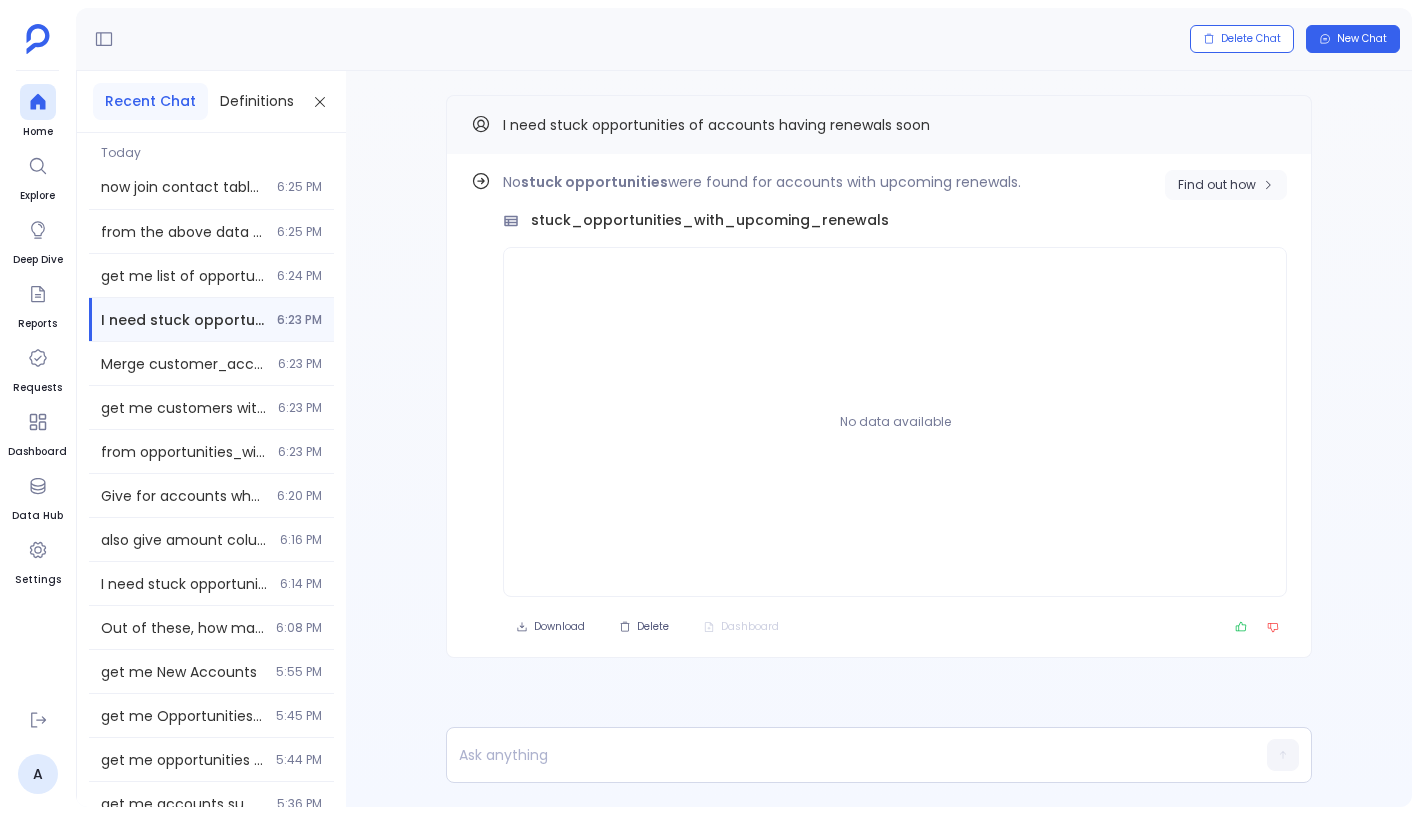 click on "Find out how" at bounding box center [1217, 185] 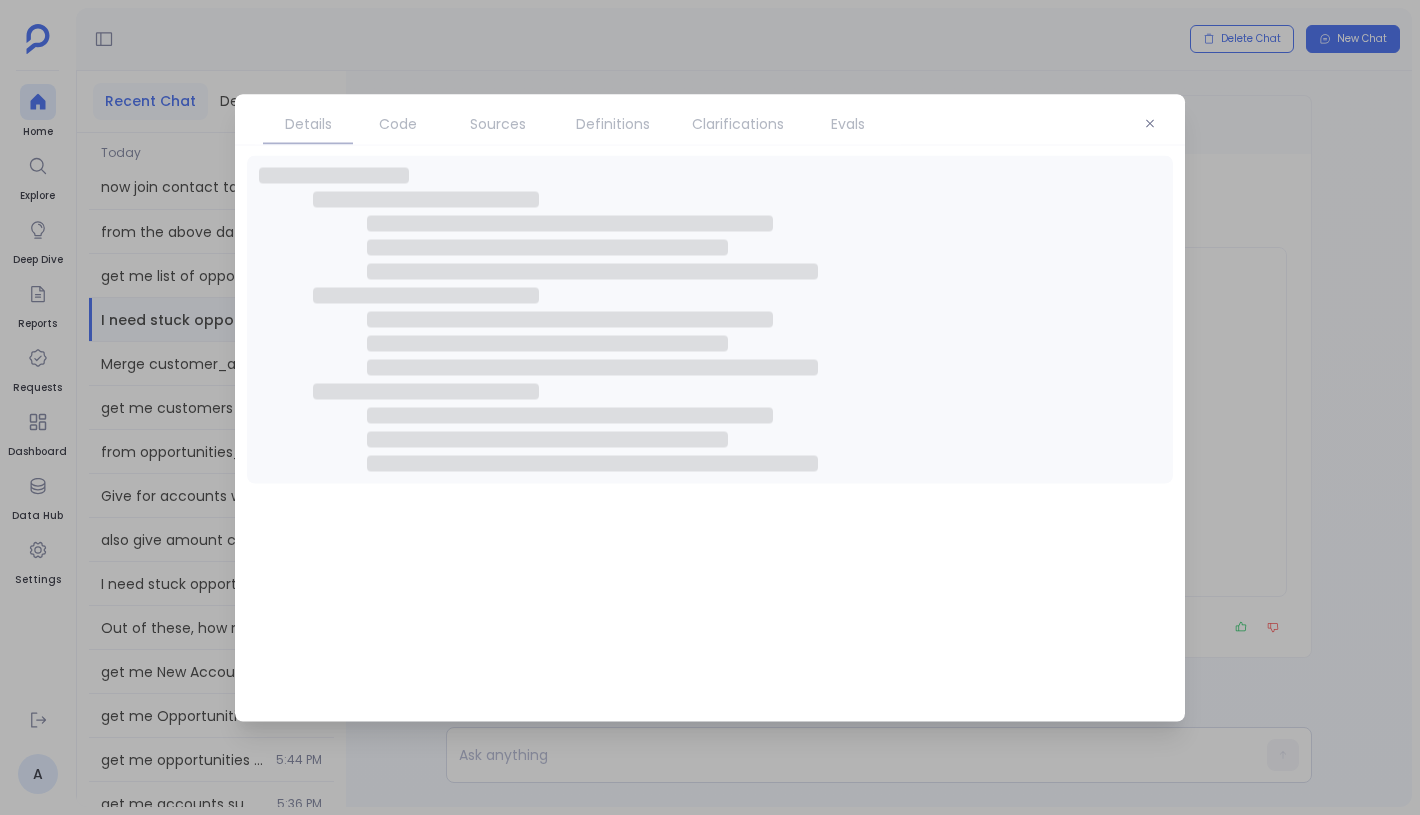 click on "Evals" at bounding box center (848, 123) 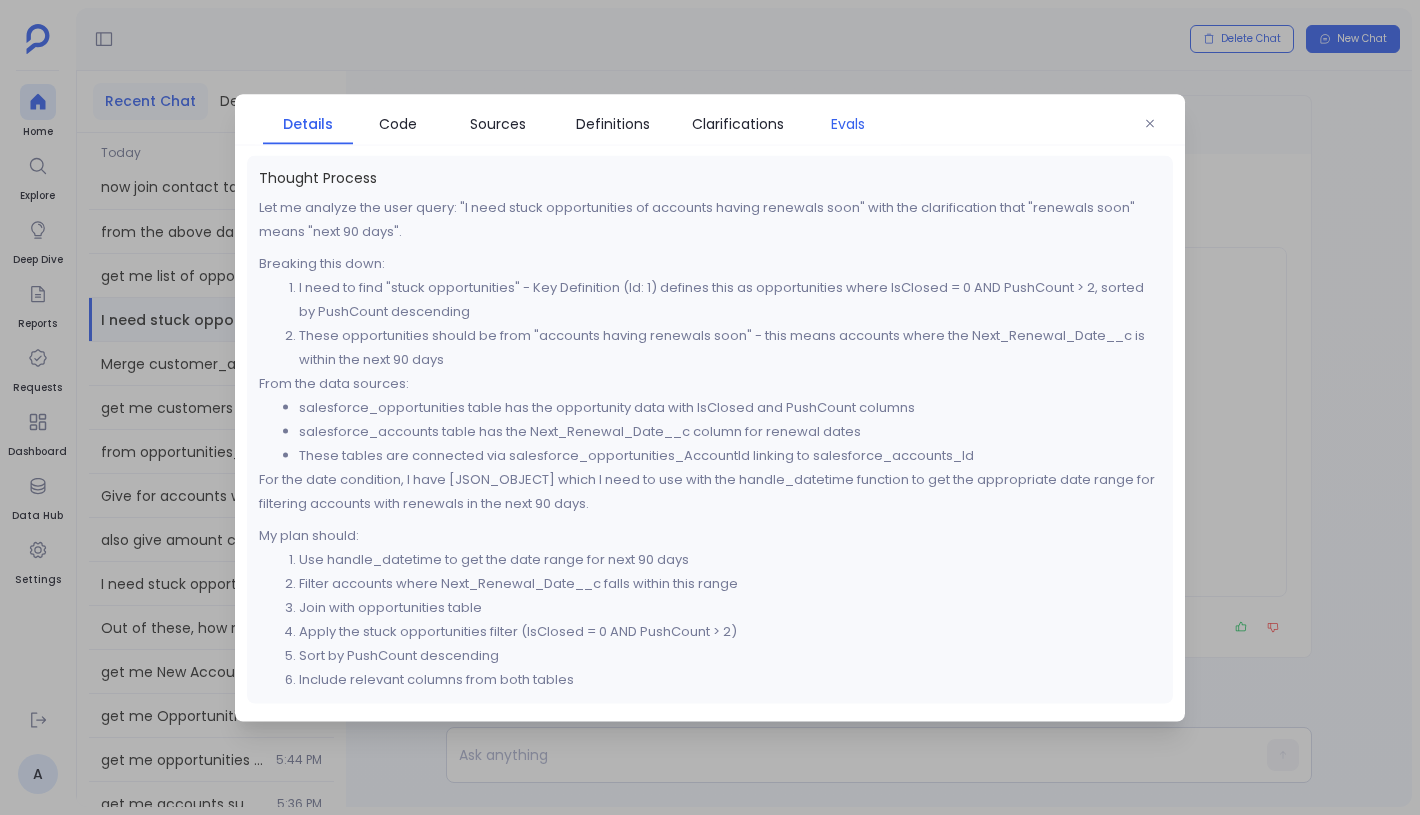 click on "Evals" at bounding box center (848, 123) 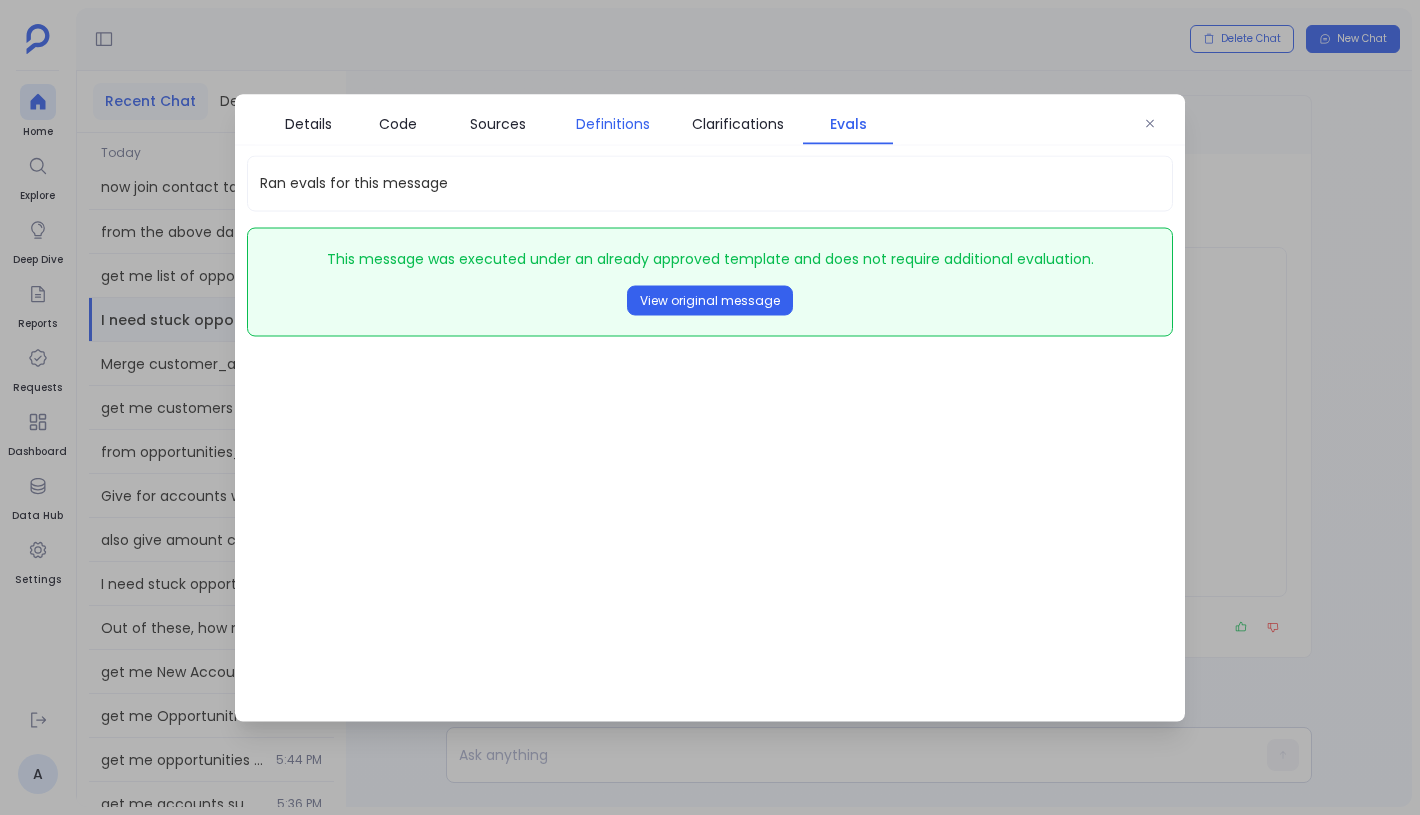 click on "Definitions" at bounding box center (613, 123) 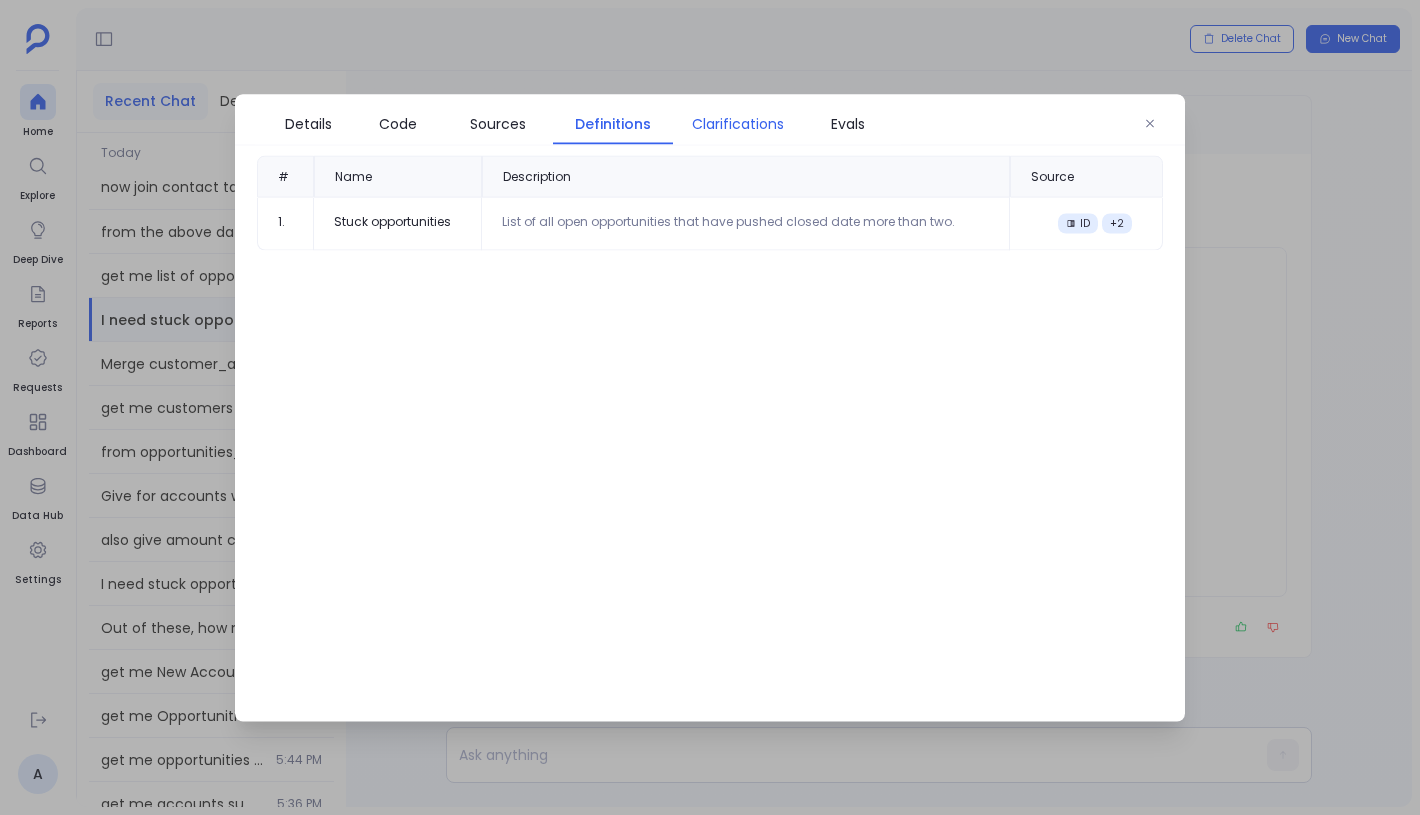 click on "Clarifications" at bounding box center (738, 123) 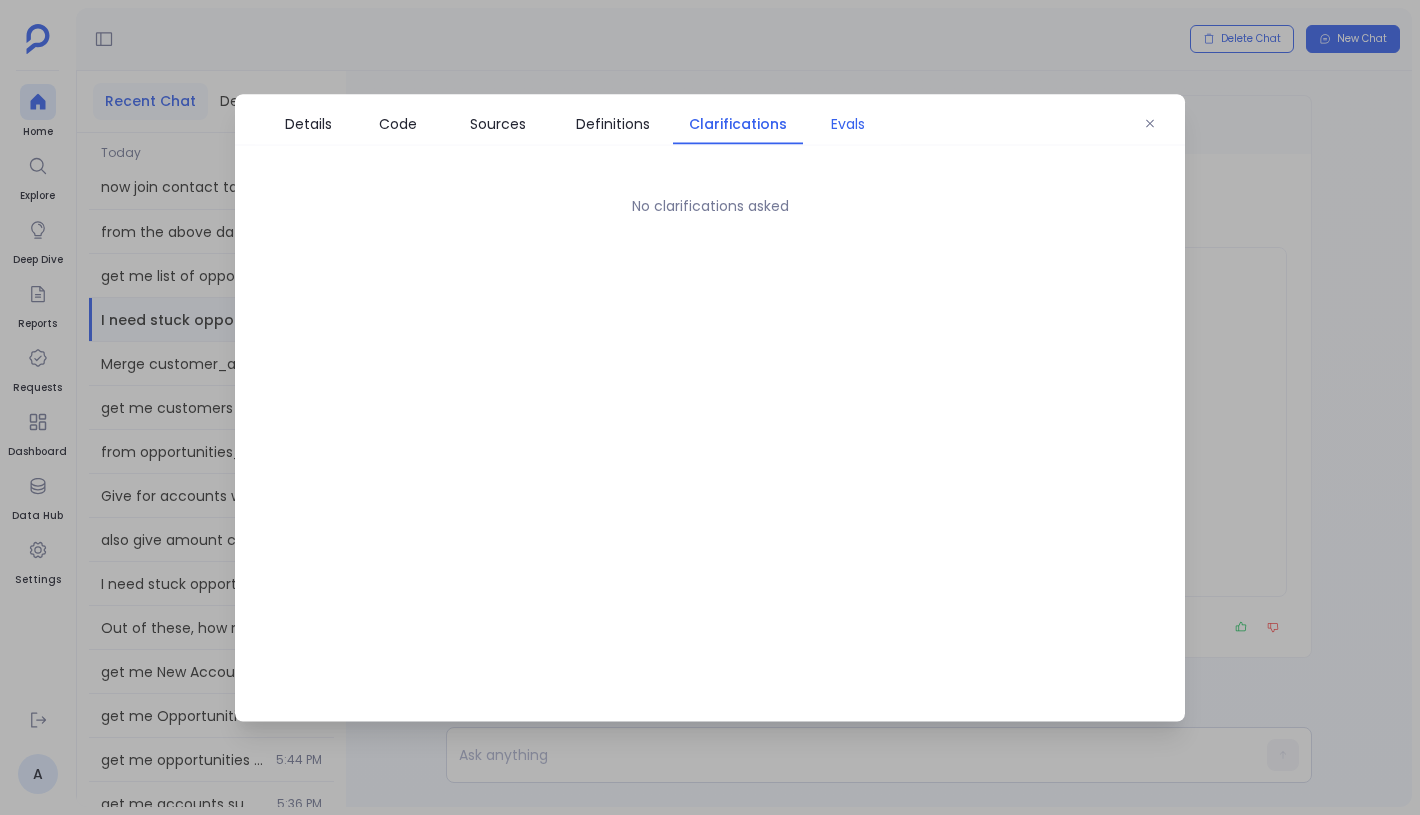 click on "Evals" at bounding box center (848, 123) 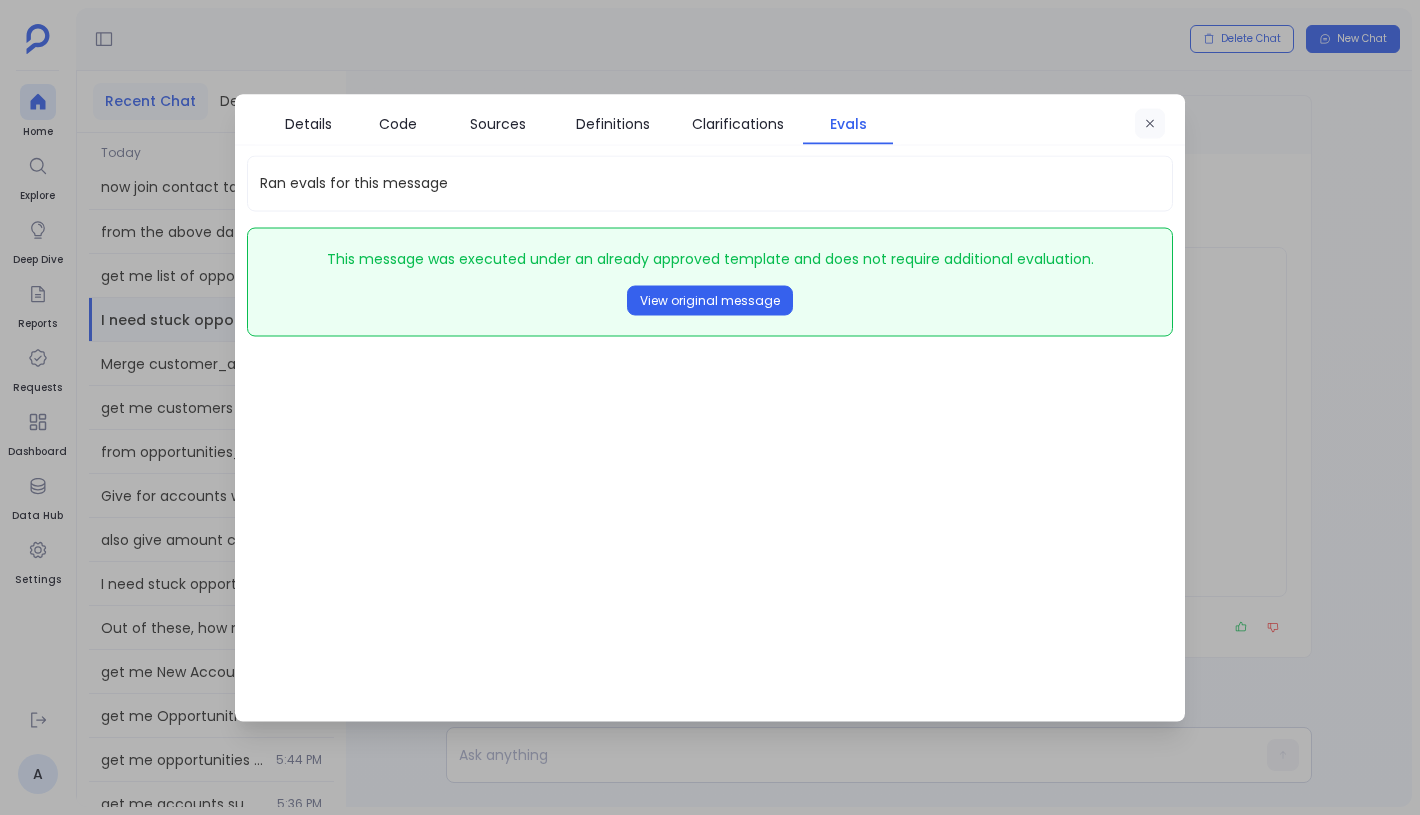 click at bounding box center [1150, 123] 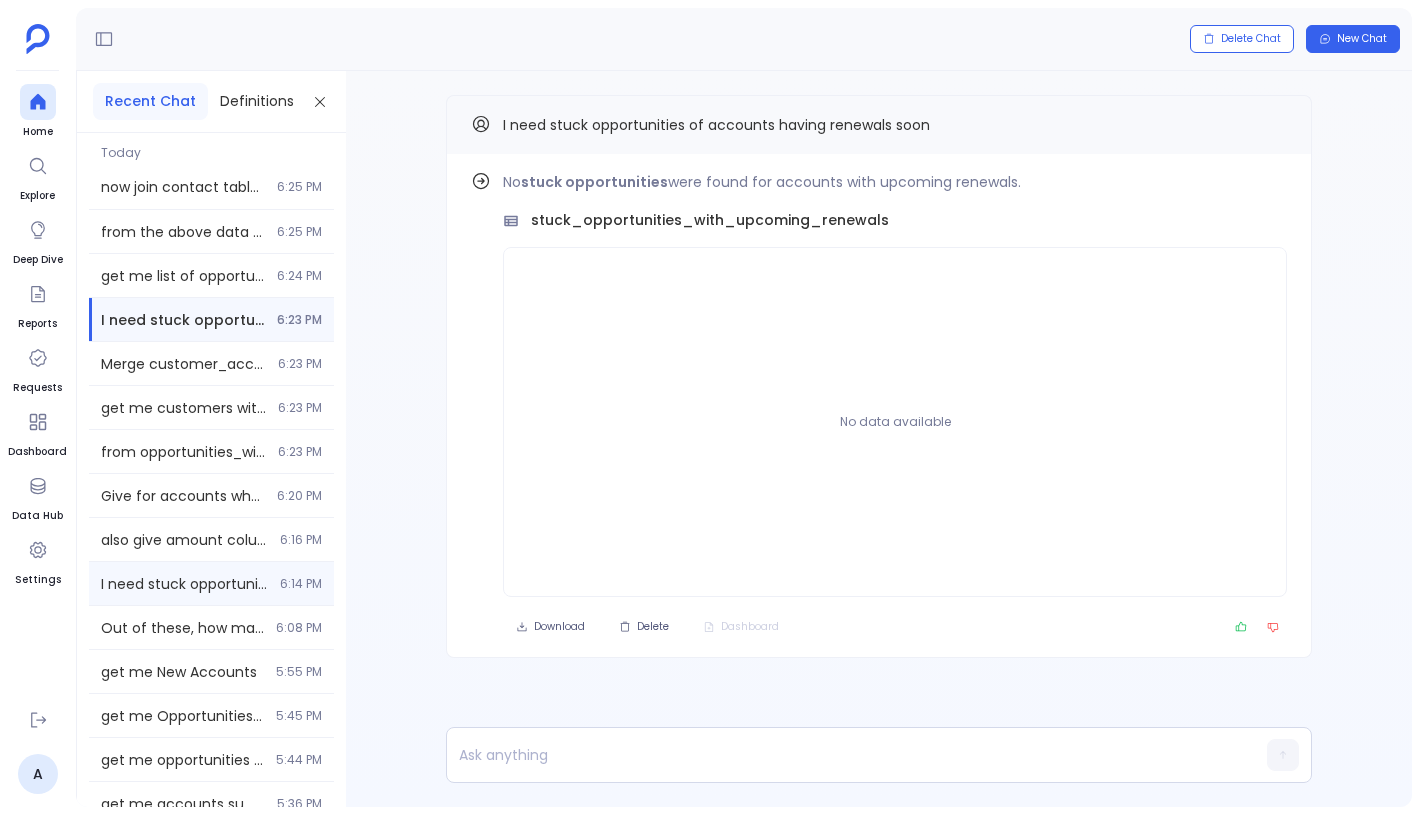 type 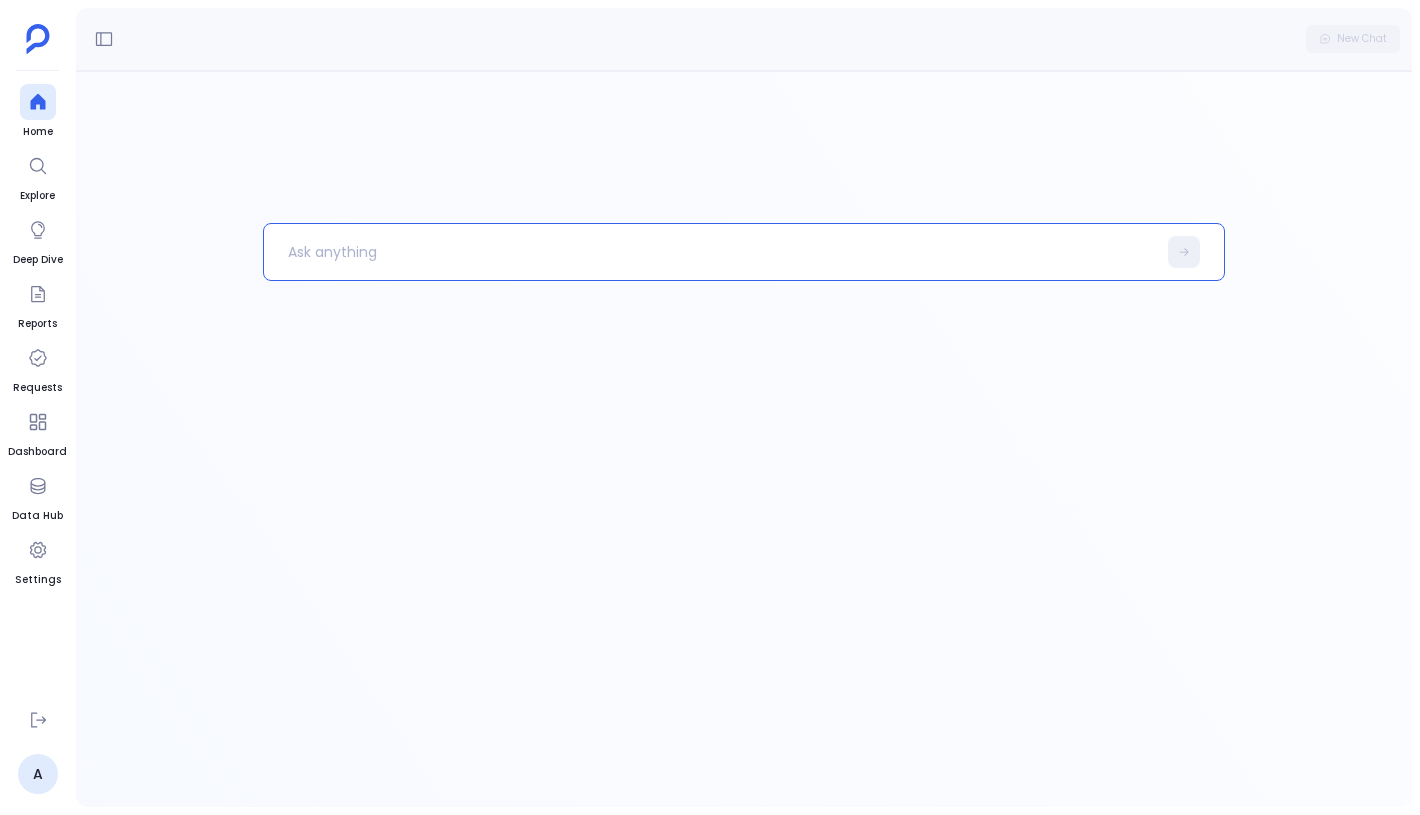 scroll, scrollTop: 0, scrollLeft: 0, axis: both 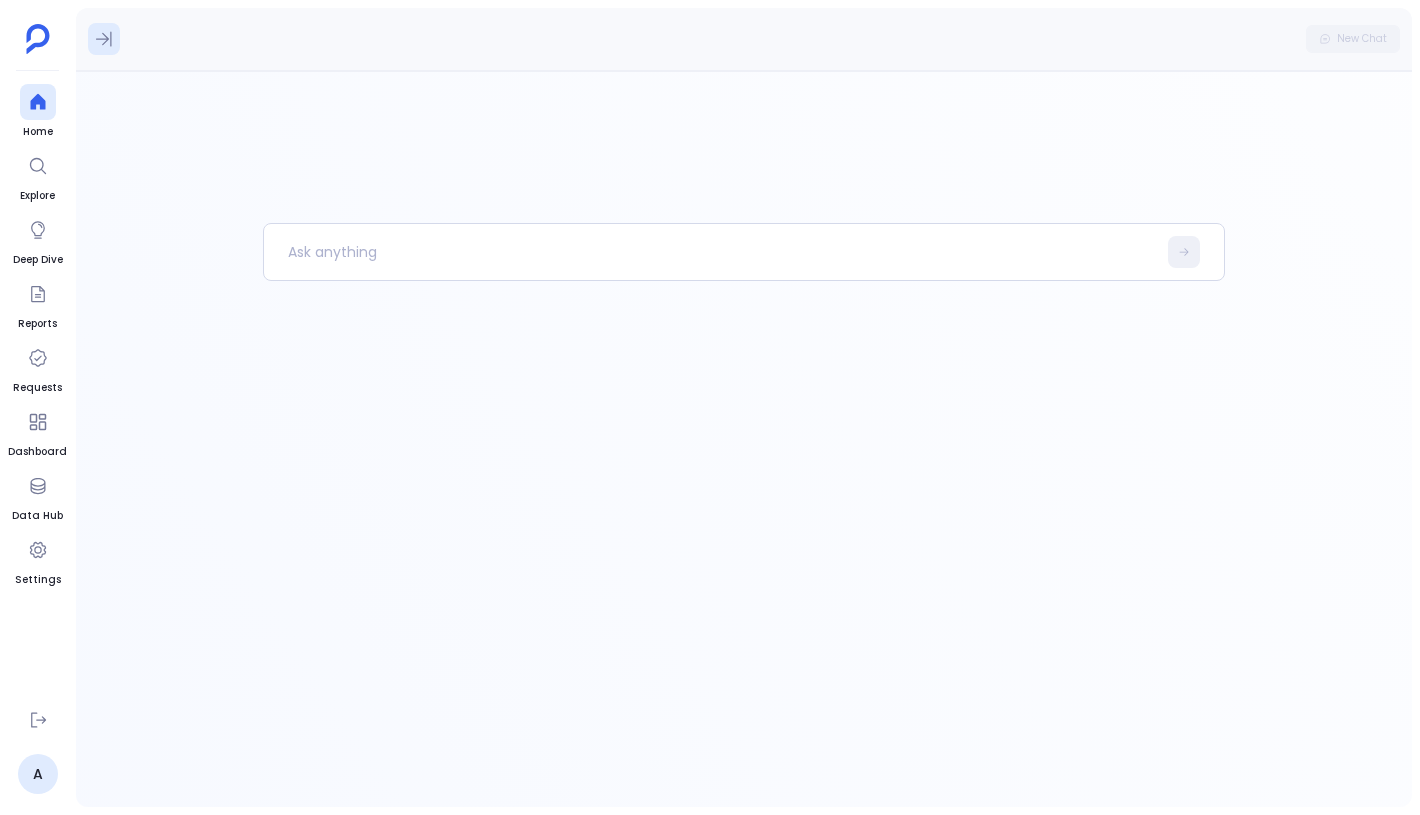 click 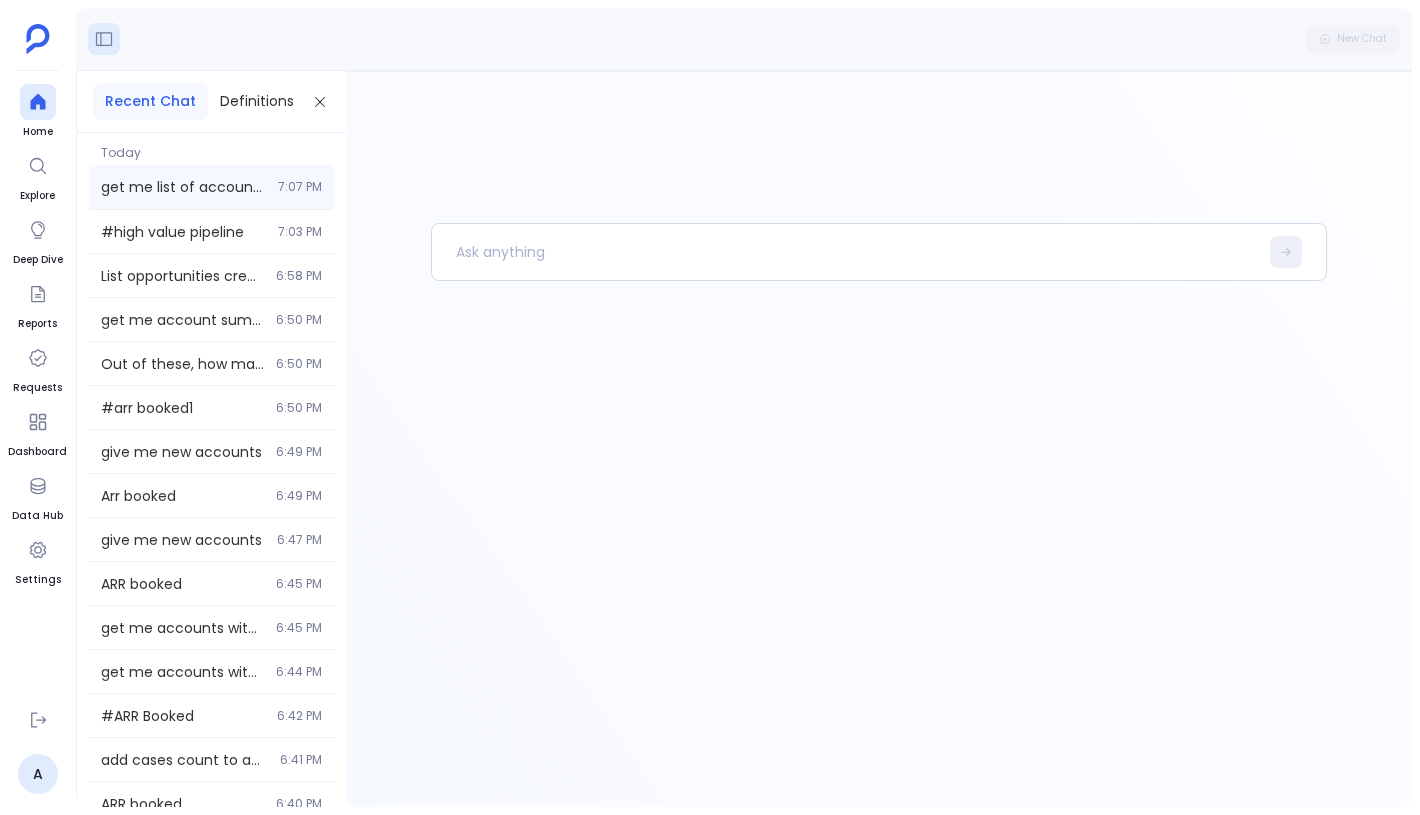 click on "get me list of account that are customers" at bounding box center [183, 187] 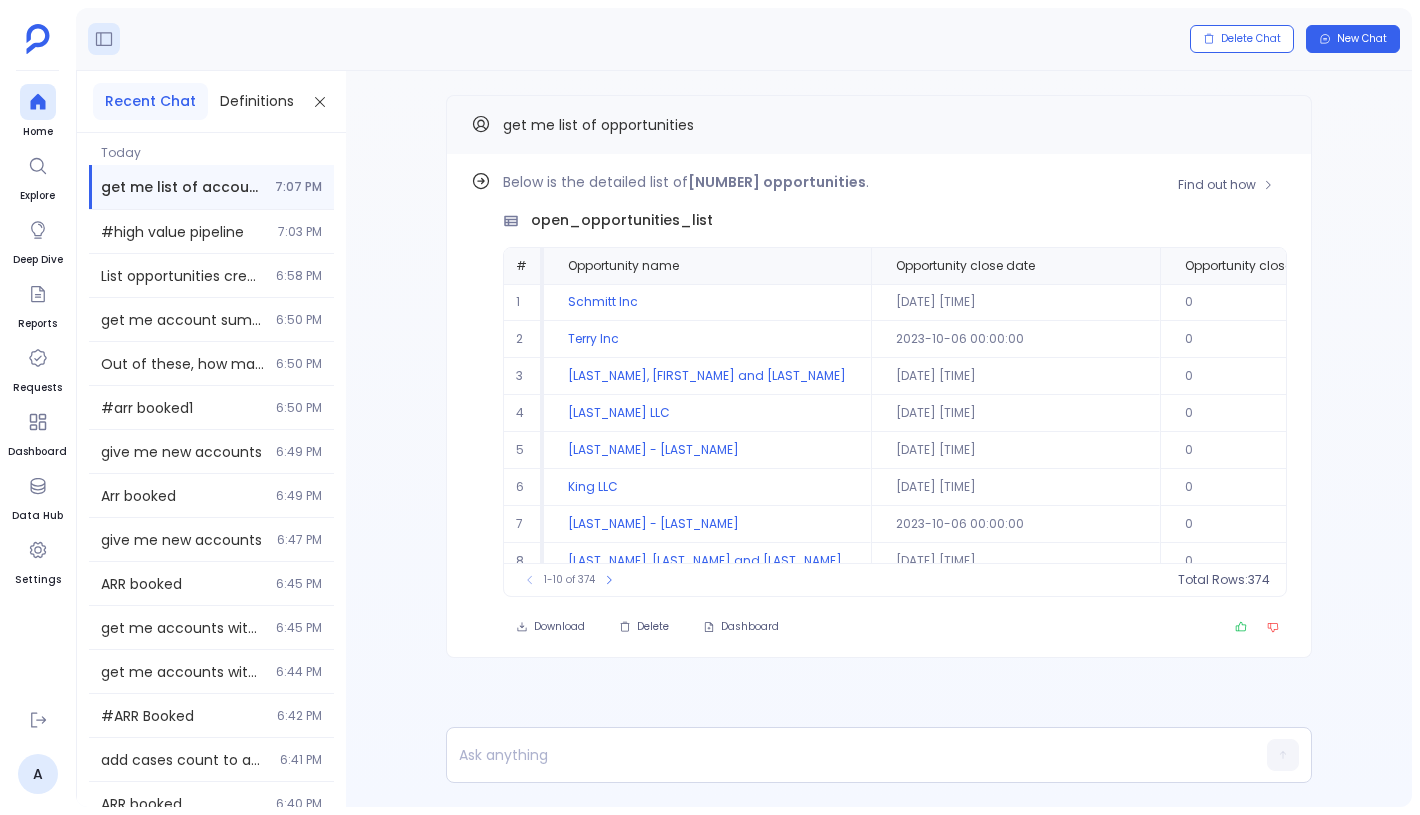 click on "Below is the detailed list of 374 opportunities . open_opportunities_list # Opportunity name Opportunity close date Opportunity closed Opportunity won Opportunity push count 1 Schmitt Inc [DATE] [TIME] 0 0 29 2 Terry Inc [DATE] [TIME] 0 0 2 3 Willms, Nikolaus and Kirlin [DATE] [TIME] 0 0 8 4 O'Conner LLC [DATE] [TIME] 0 0 8 5 Schuster - Klein [DATE] [TIME] 0 0 1 6 King LLC [DATE] [TIME] 0 0 7 7 Homenick - Lind [DATE] [TIME] 0 0 2 8 Weissnat, Quigley and Paucek [DATE] [TIME] 0 0 1 9 Schultz and Sons [DATE] [TIME] 0 0 2 10 Ratke, Cummerata and Hermann [DATE] [TIME] 0 0 0
To pick up a draggable item, press the space bar.
While dragging, use the arrow keys to move the item.
Press space again to drop the item in its new position, or press escape to cancel.
1-10 of 374 Total Rows:  374" at bounding box center (895, 383) 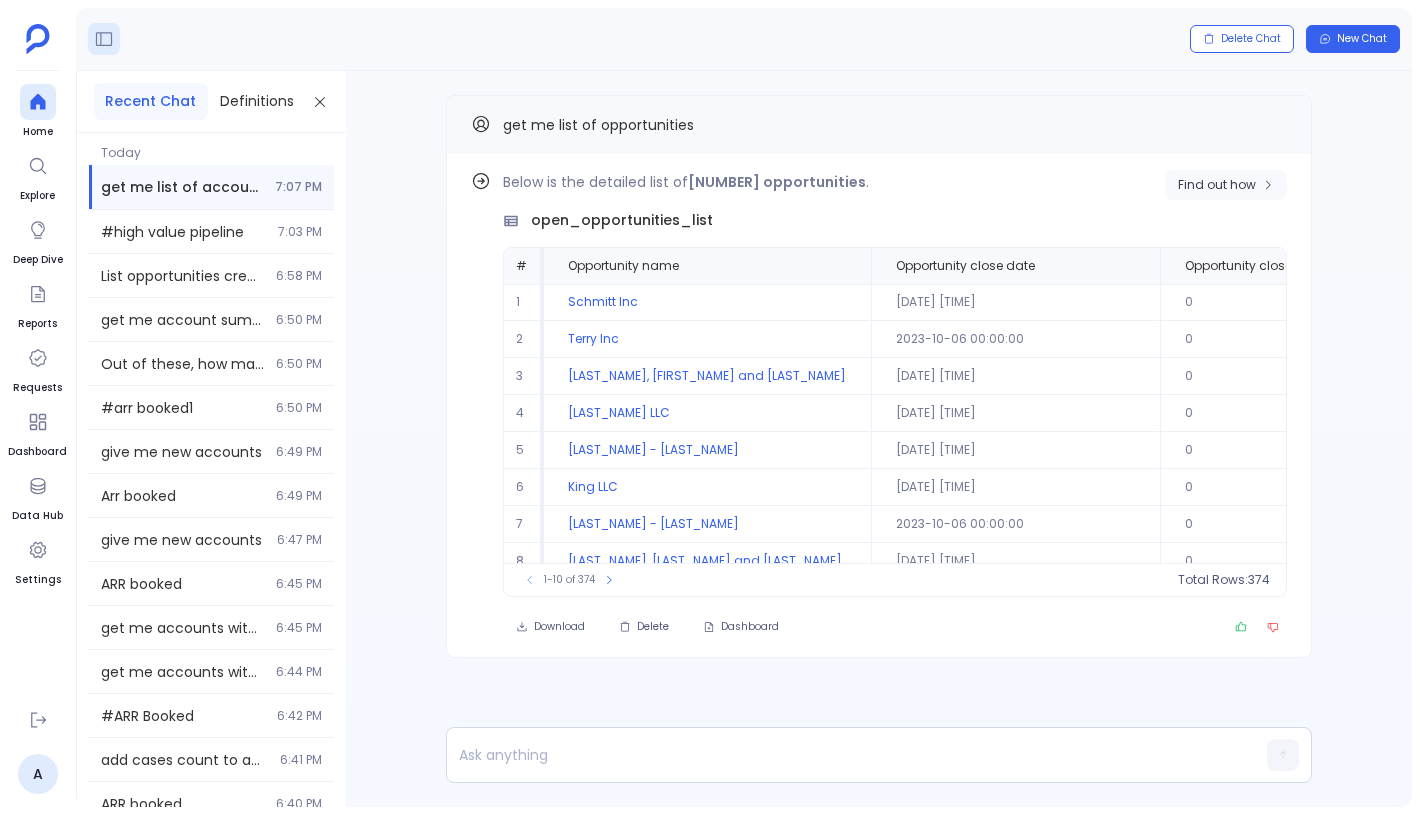 click on "Find out how" at bounding box center (1226, 185) 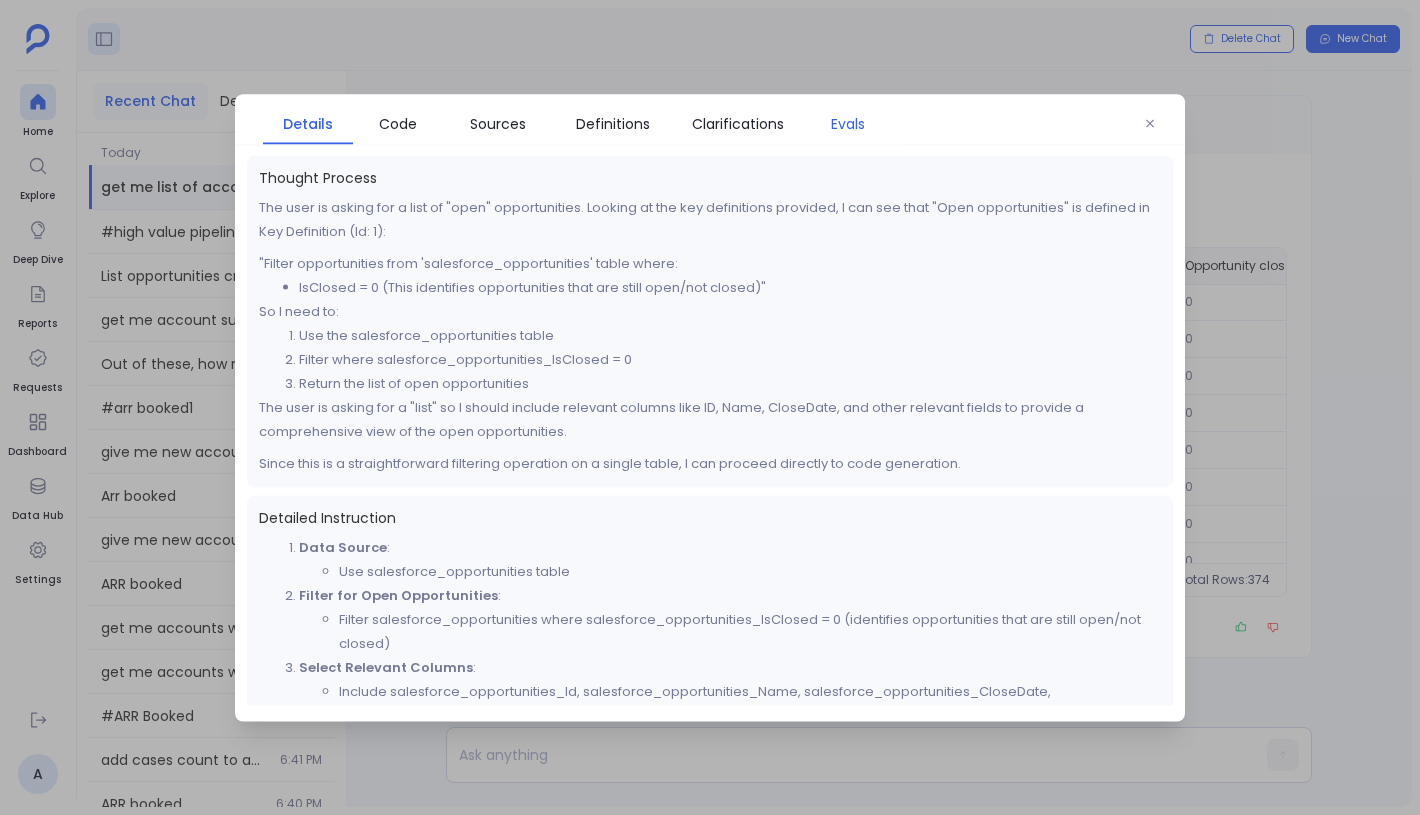 click on "Evals" at bounding box center (848, 123) 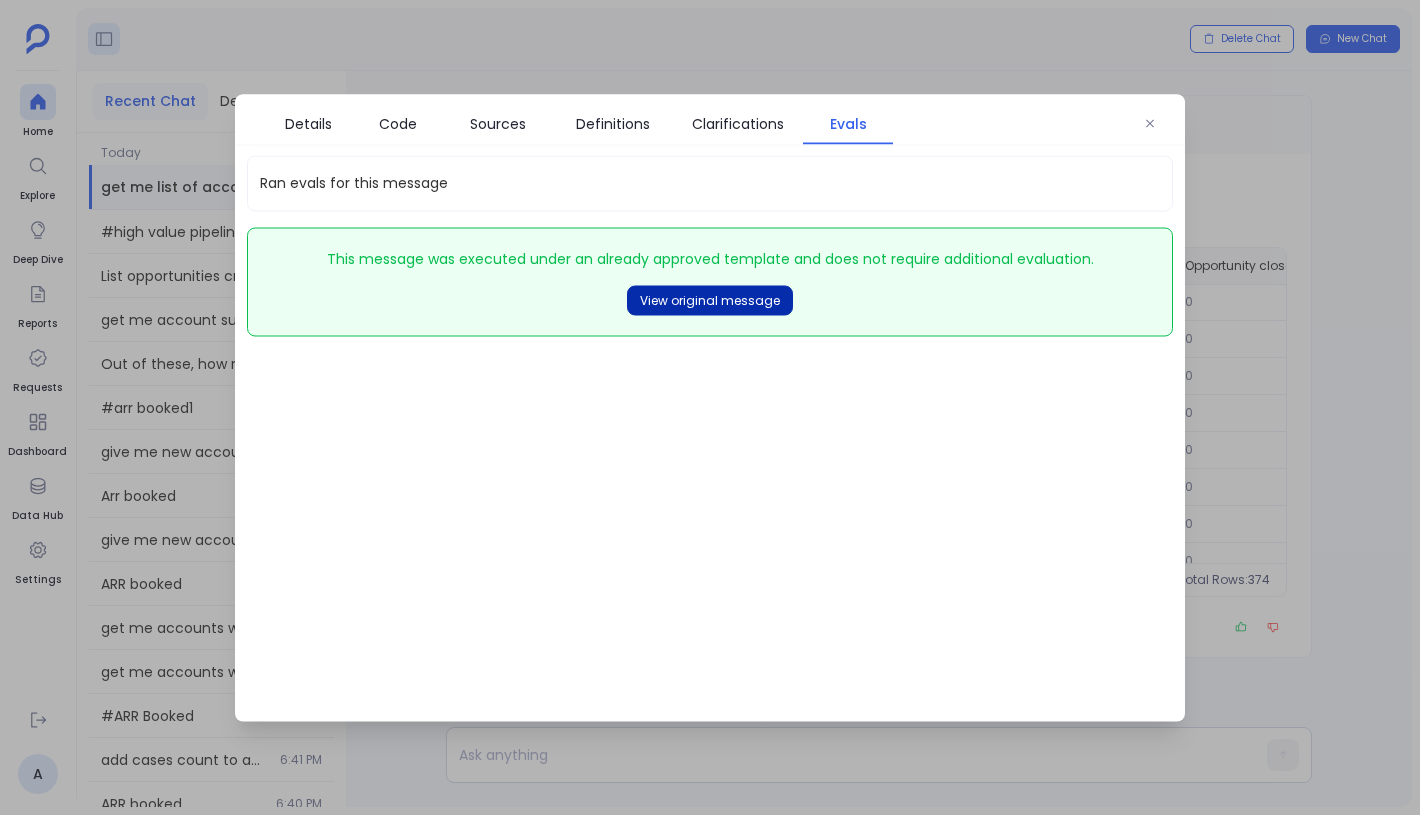 click on "View original message" at bounding box center (710, 300) 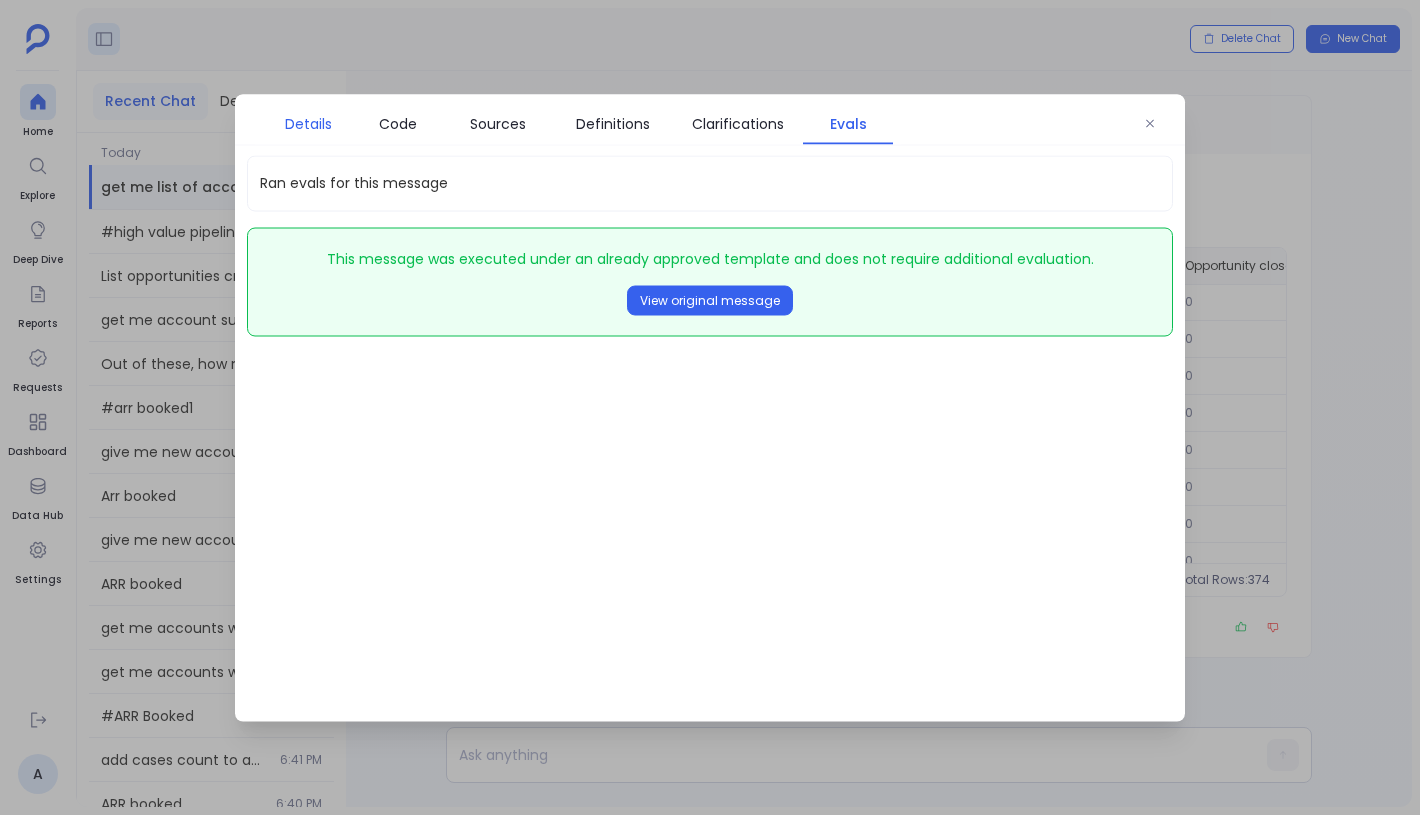 type 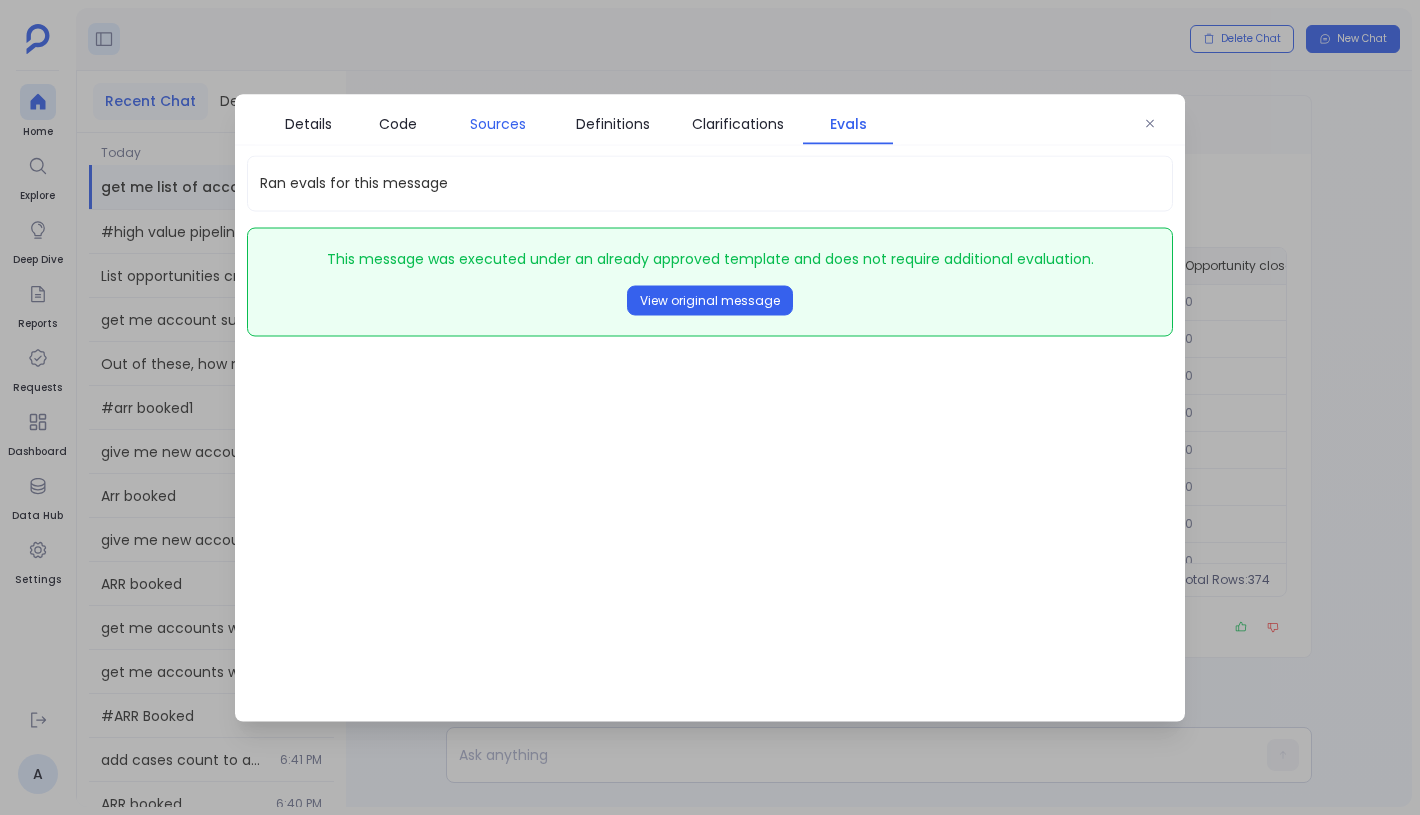 click on "Sources" at bounding box center (498, 123) 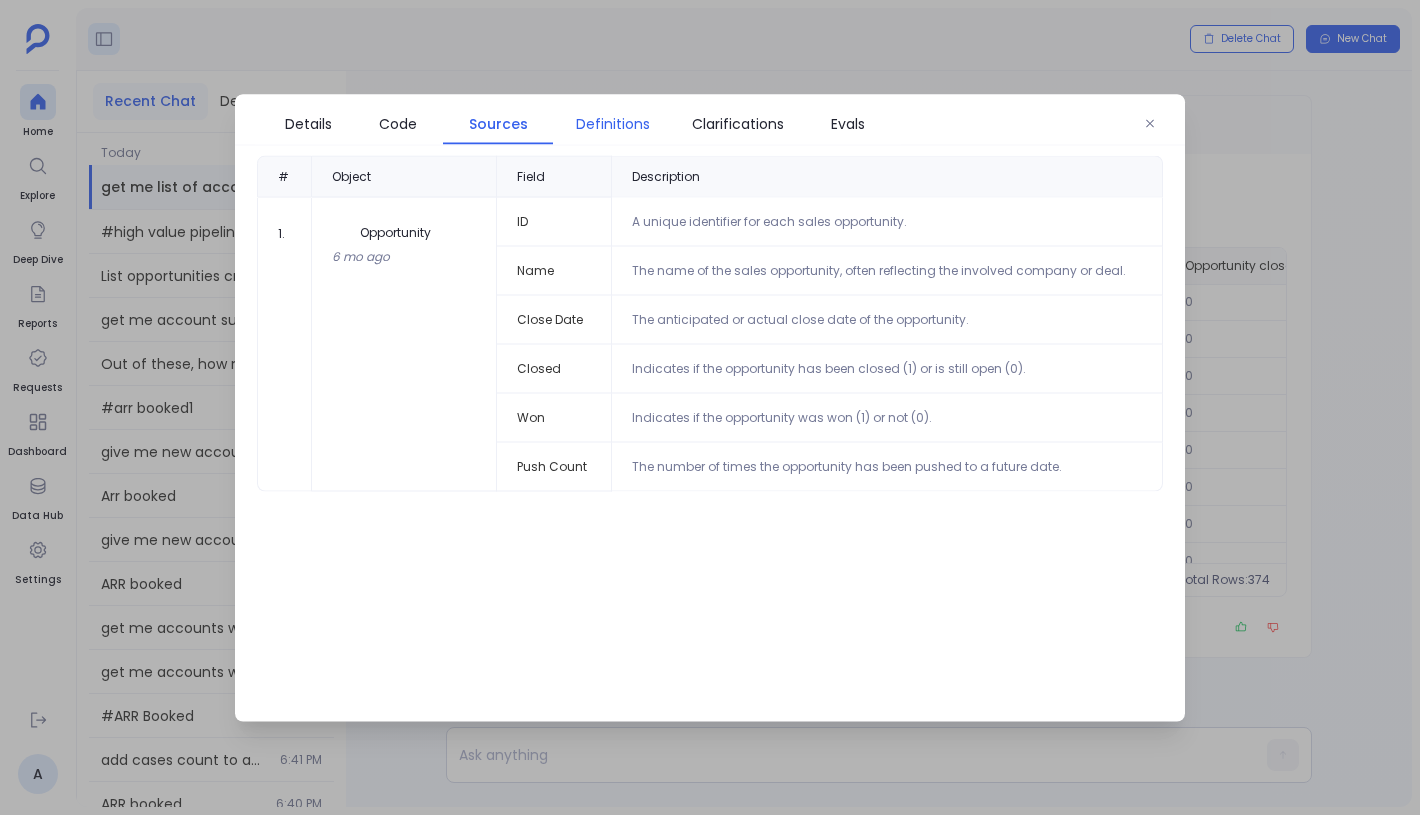 click on "Definitions" at bounding box center (613, 123) 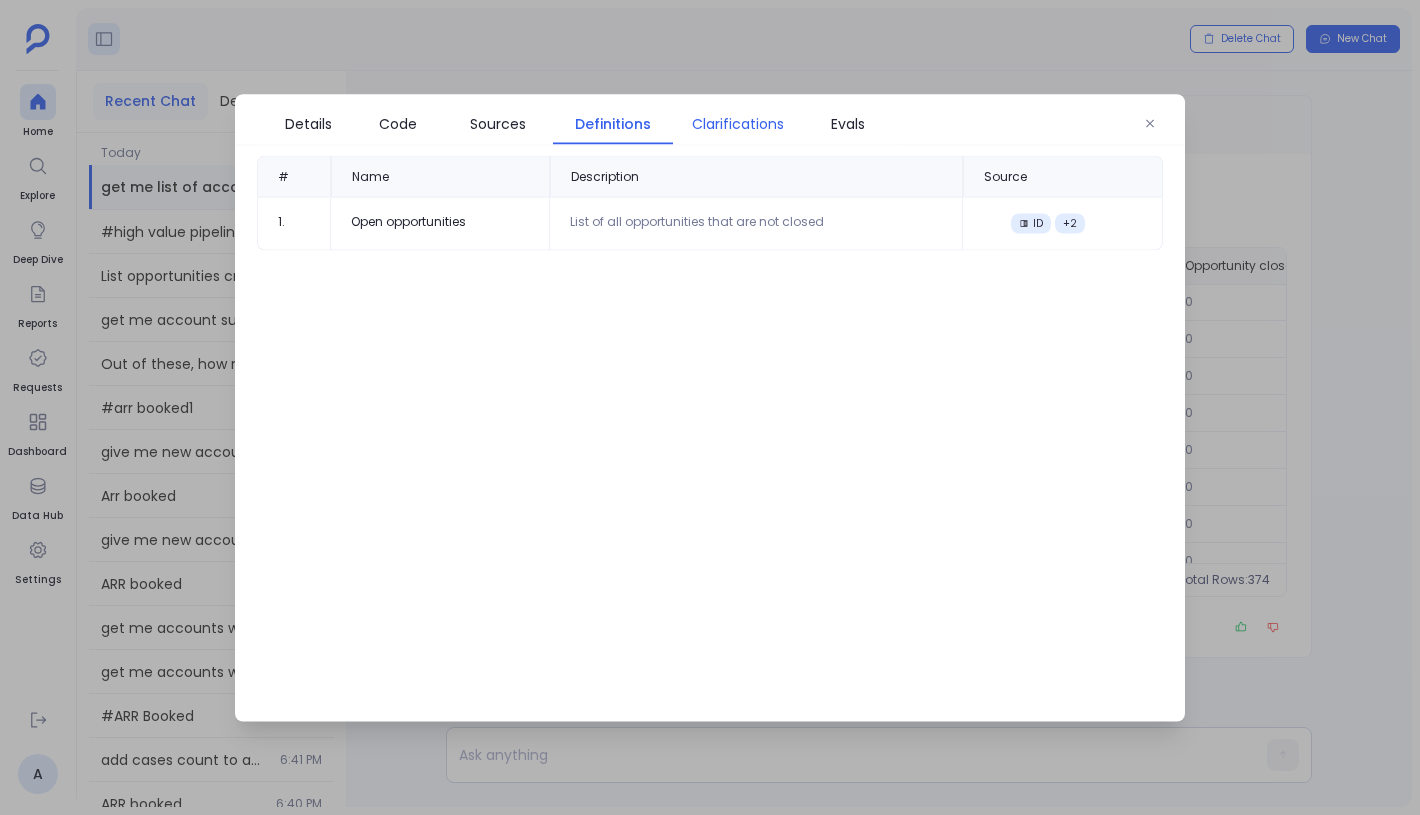 click on "Clarifications" at bounding box center [738, 123] 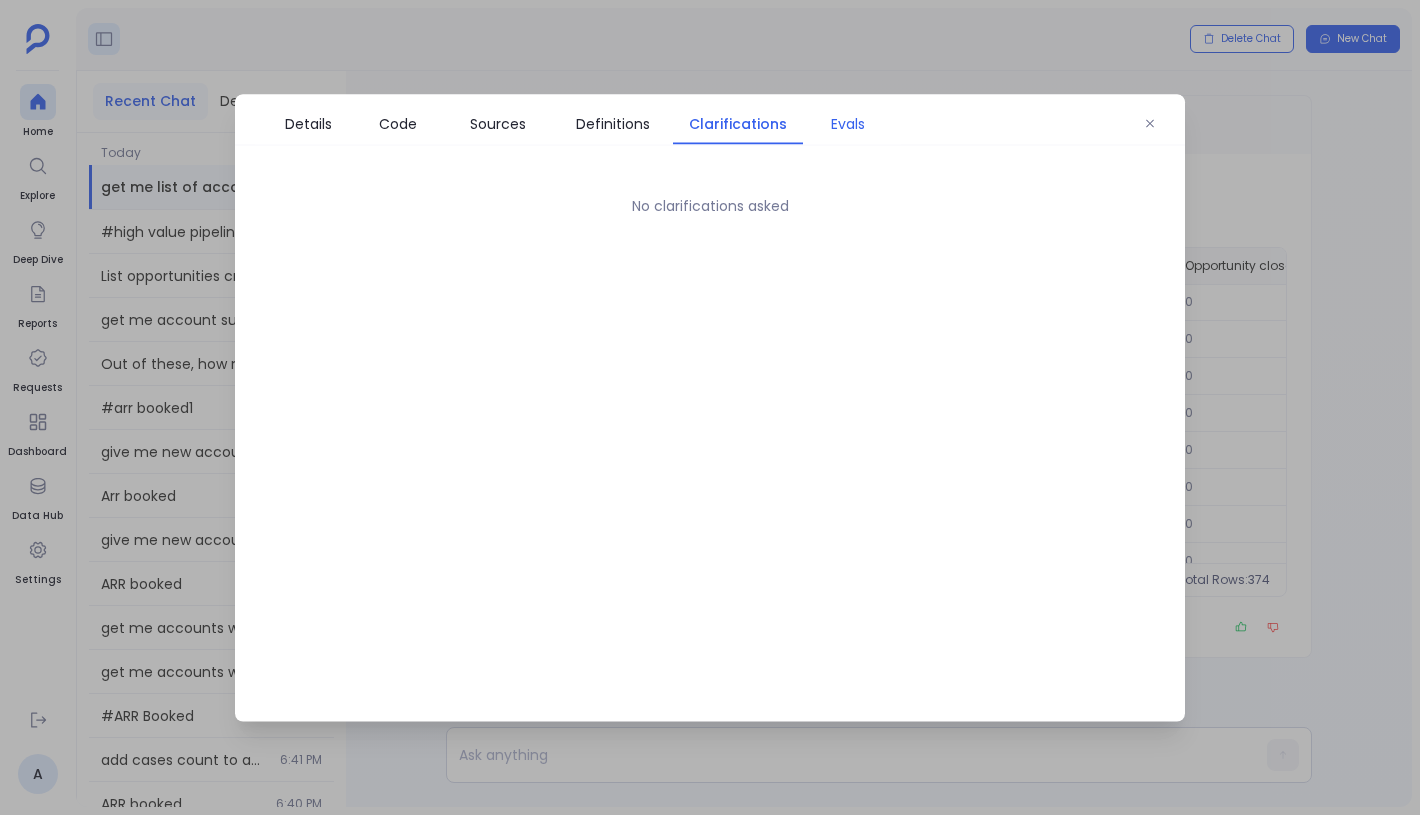 click on "Evals" at bounding box center [848, 123] 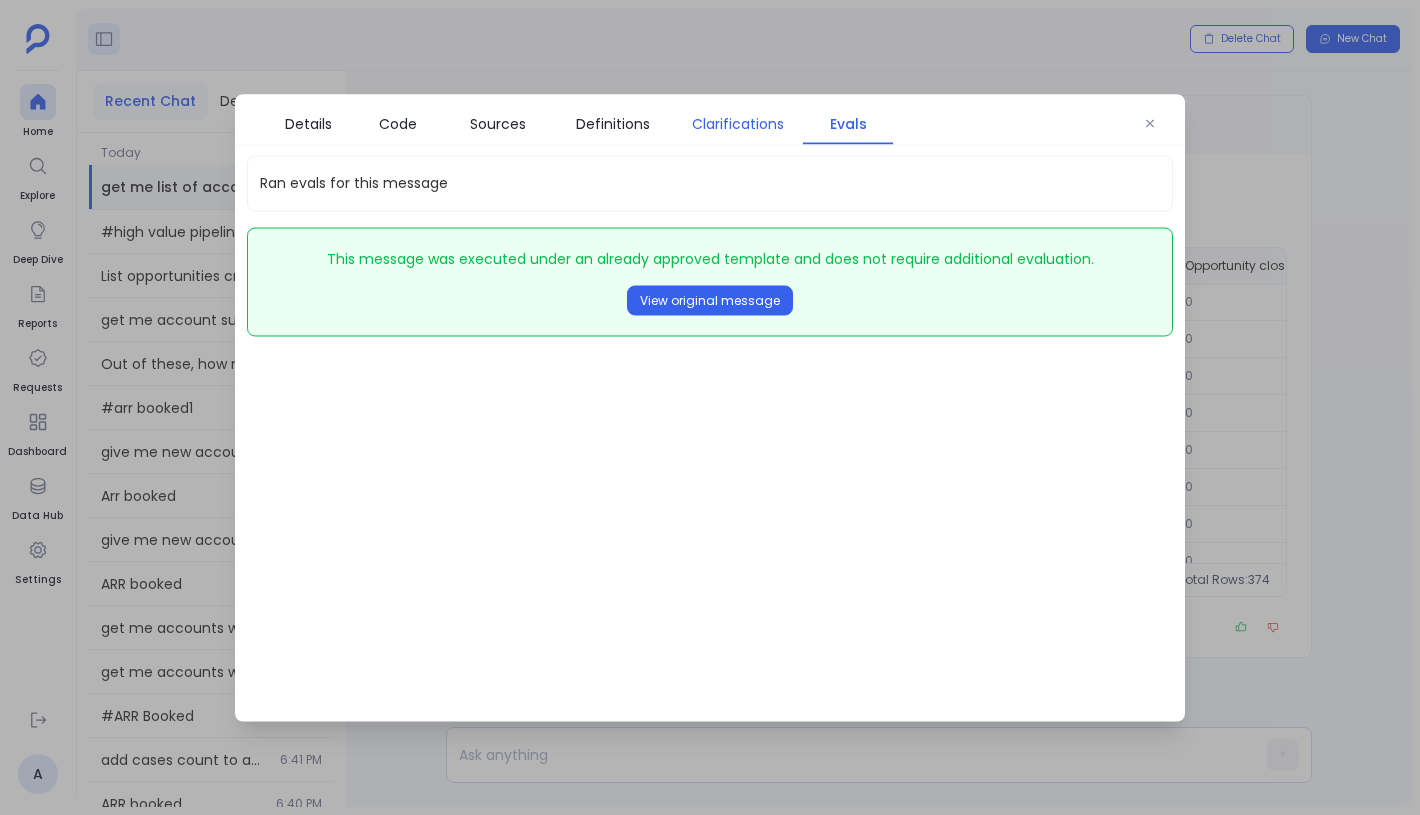 click on "Clarifications" at bounding box center (738, 123) 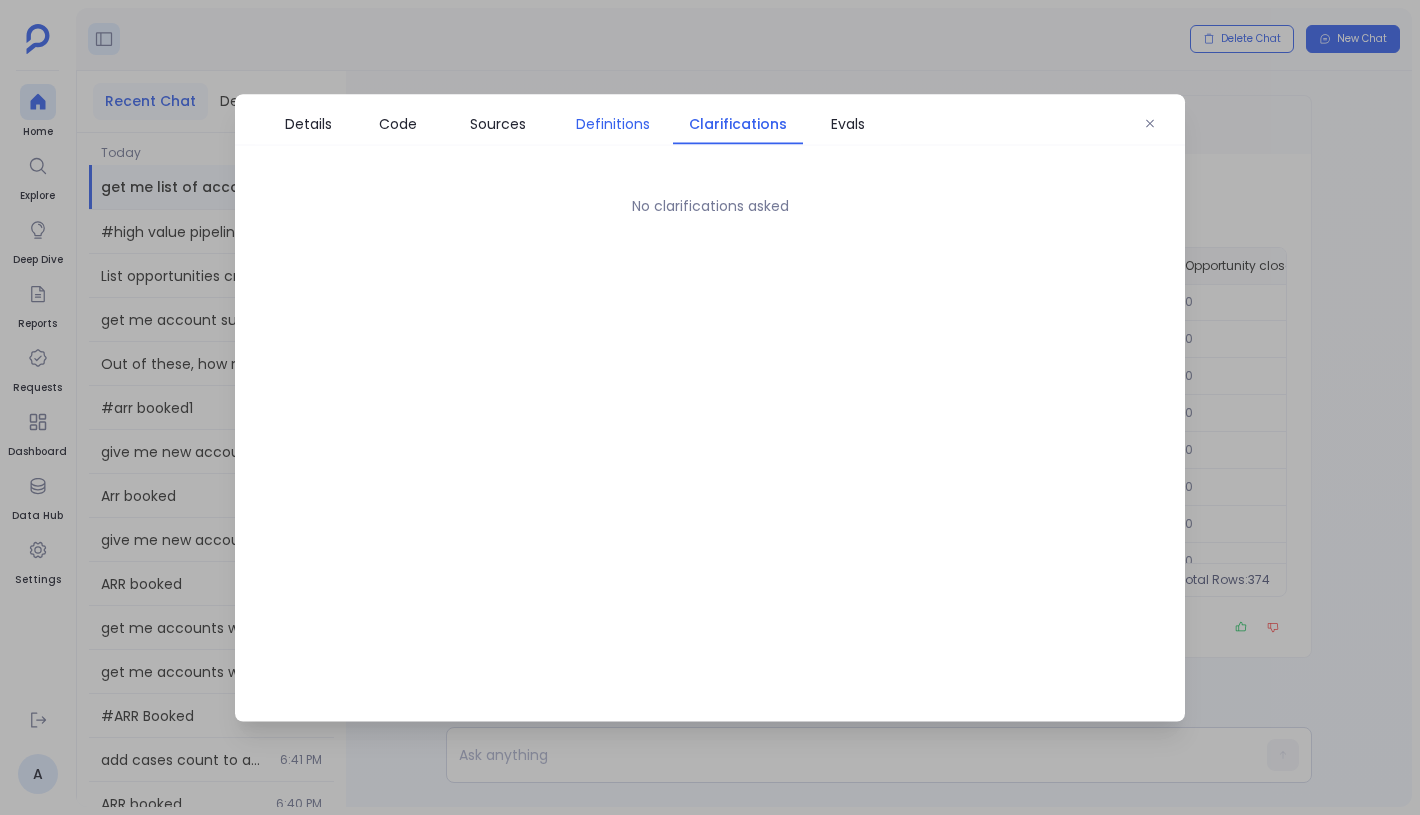 click on "Definitions" at bounding box center (613, 123) 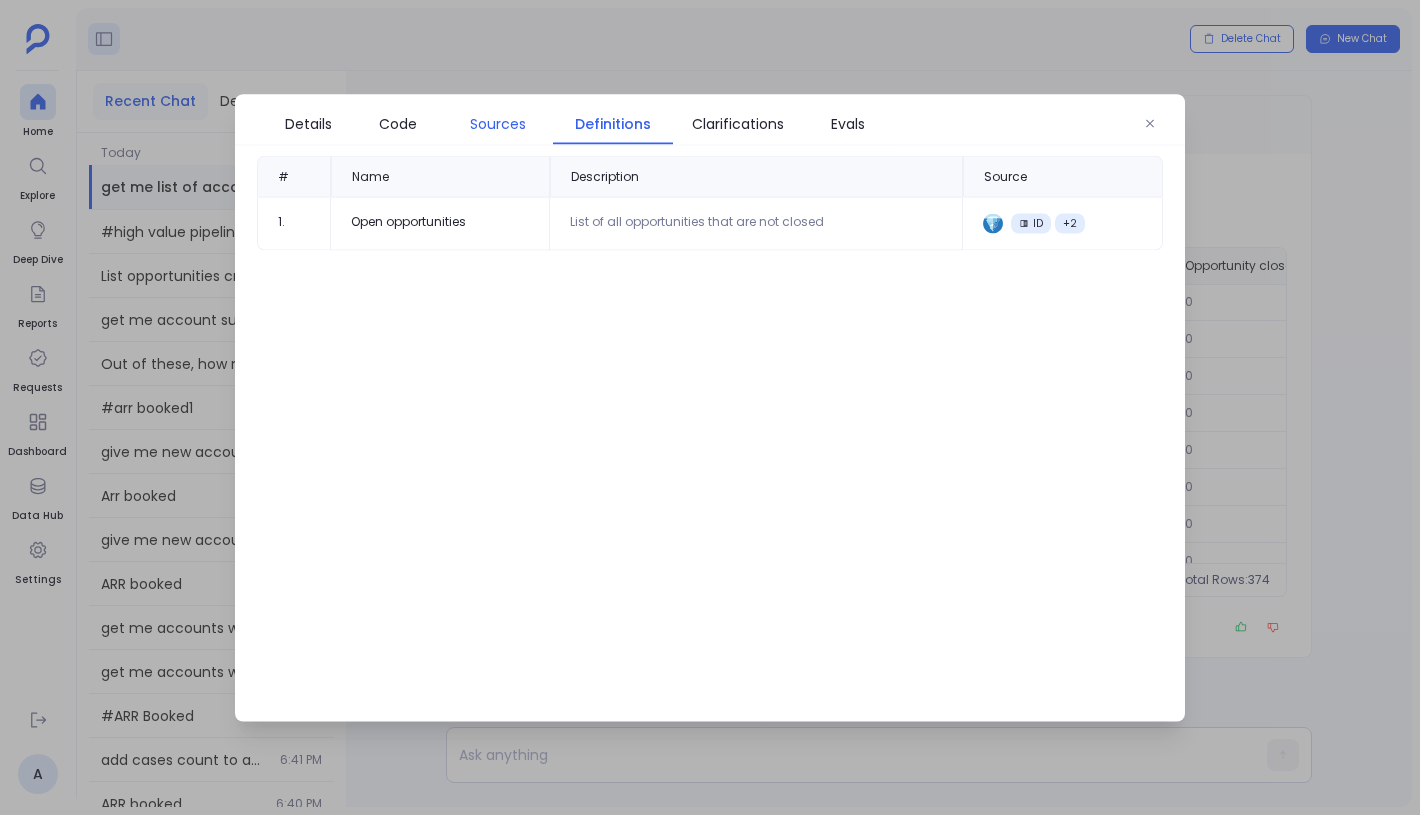 click on "Sources" at bounding box center [498, 123] 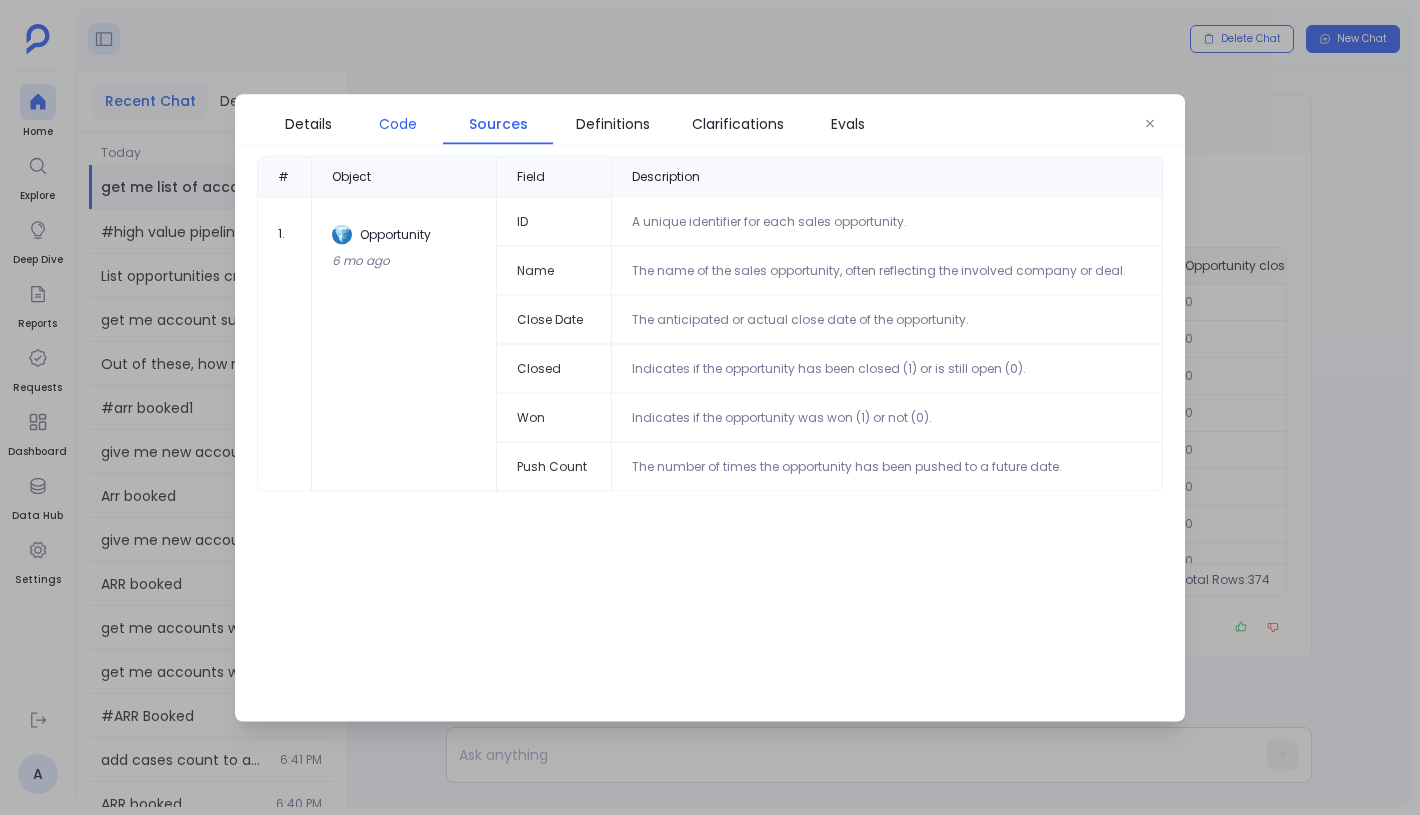 click on "Code" at bounding box center [398, 123] 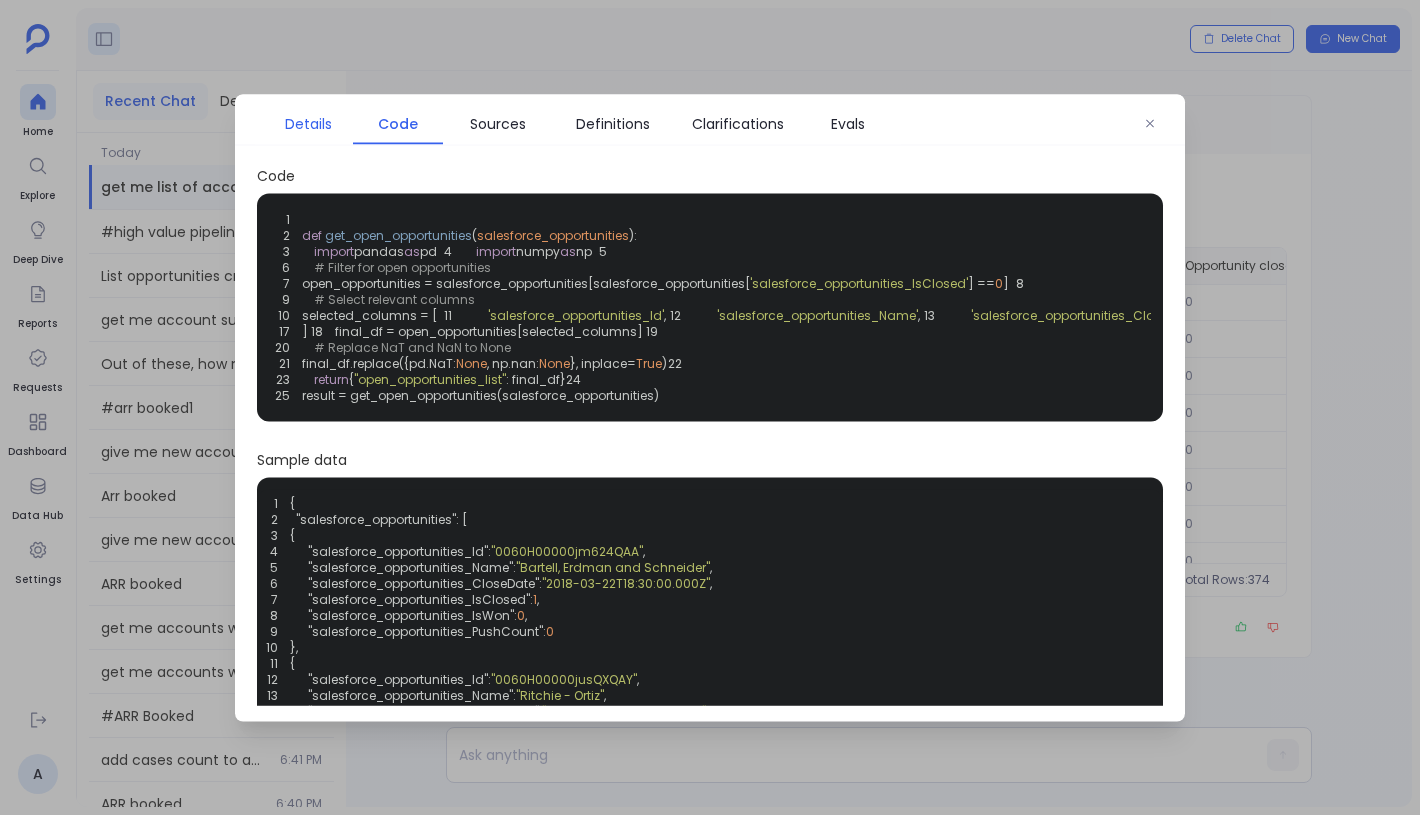 click on "Details" at bounding box center (308, 123) 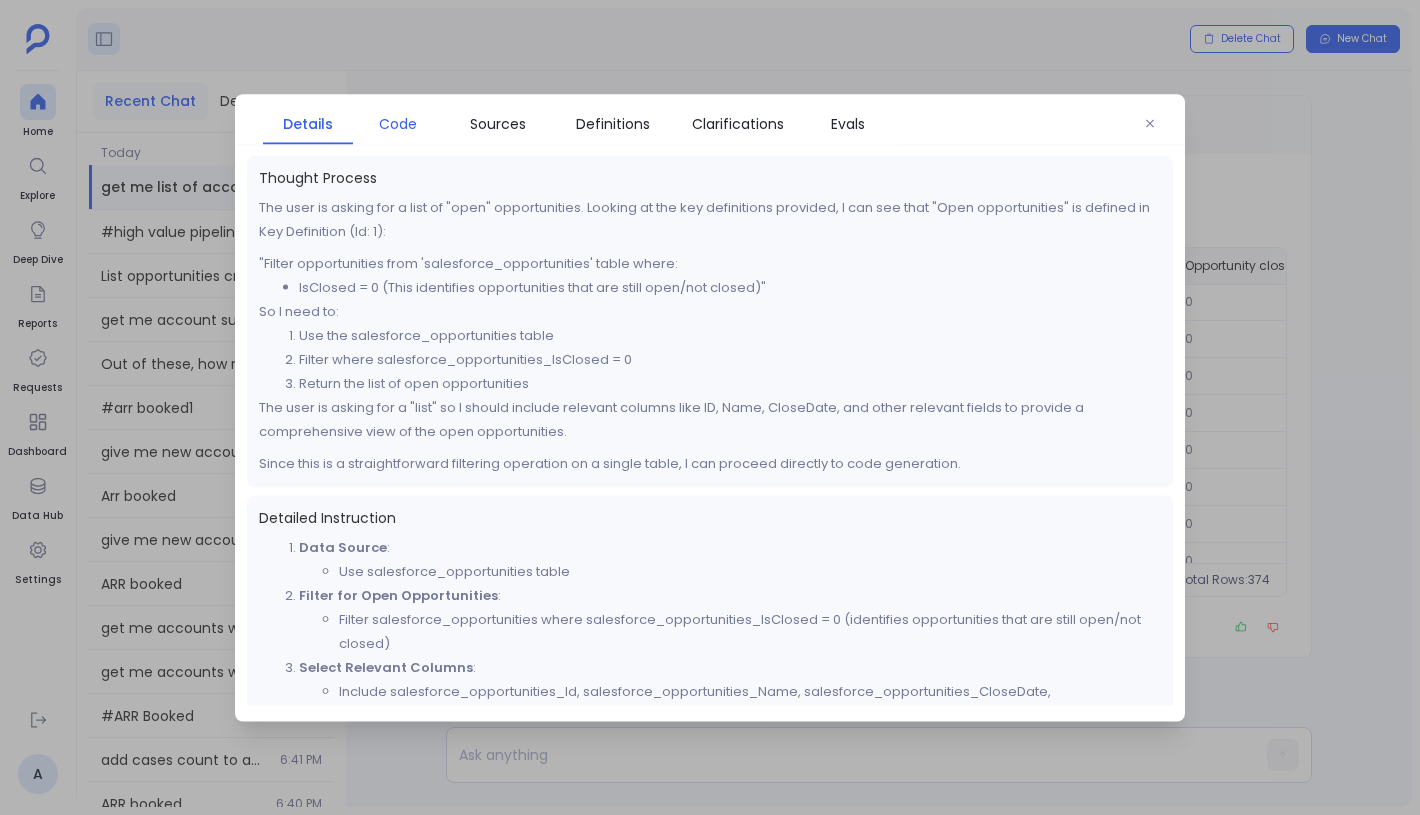 click on "Code" at bounding box center (398, 123) 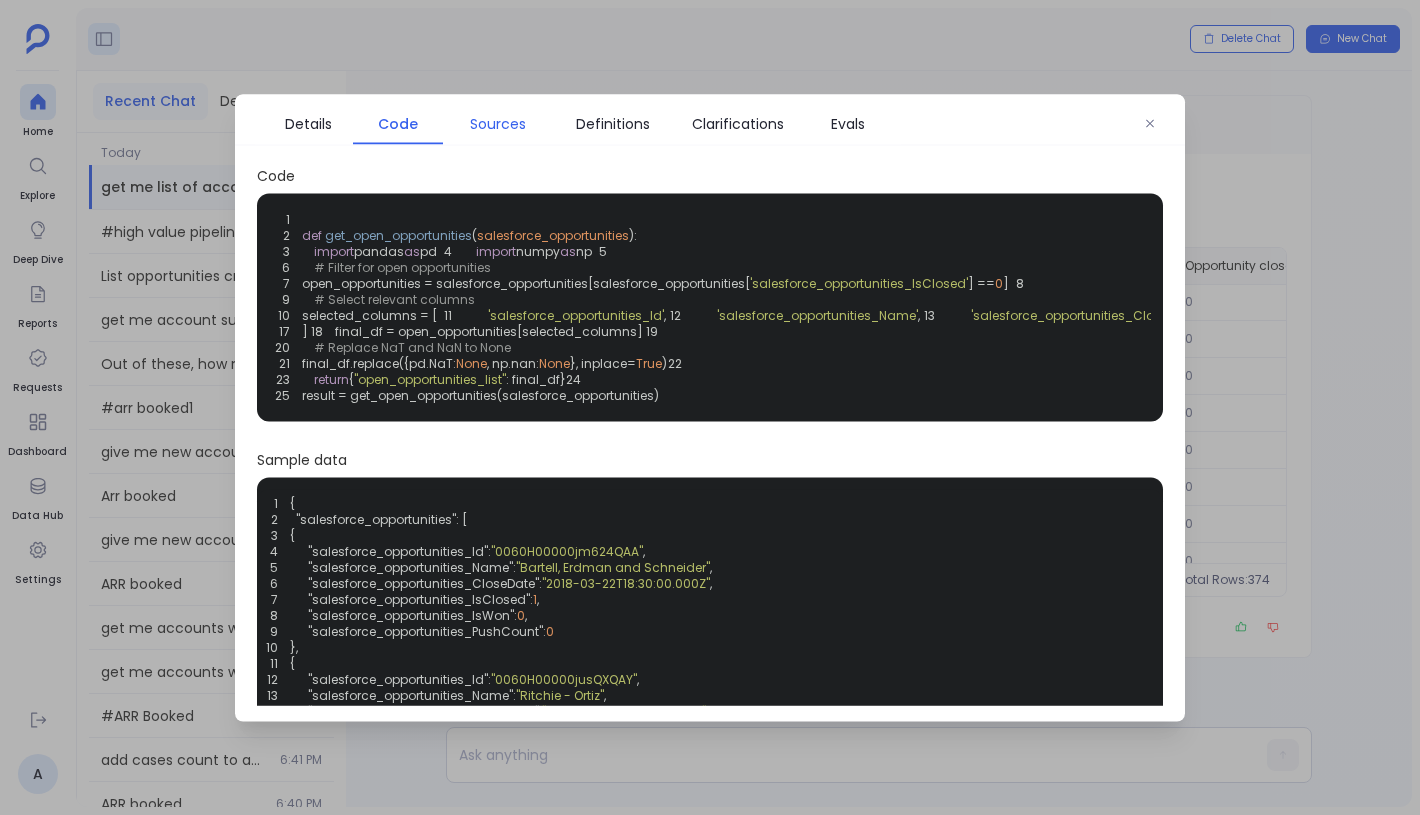 click on "Sources" at bounding box center (498, 123) 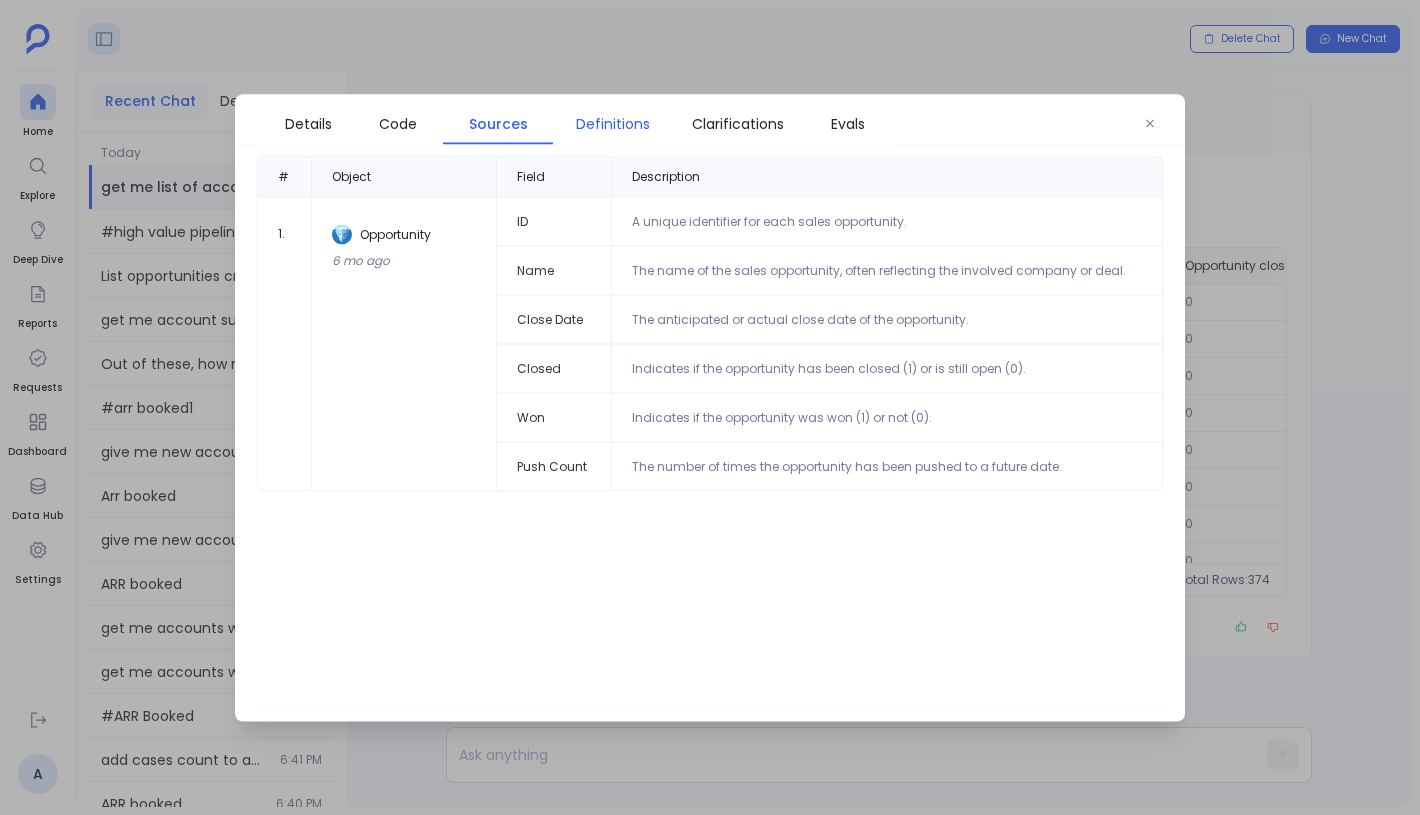 click on "Definitions" at bounding box center (613, 123) 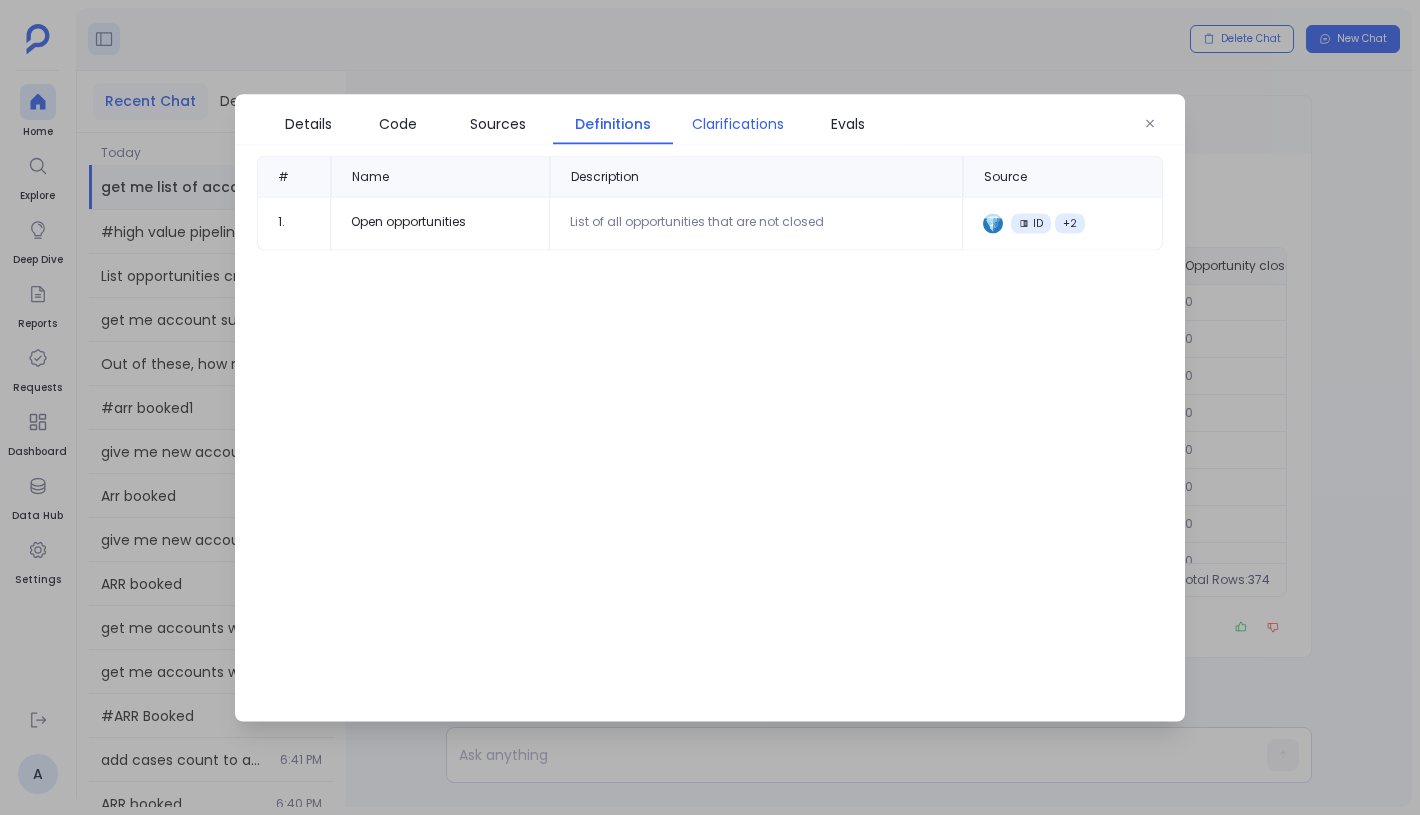 click on "Clarifications" at bounding box center [738, 123] 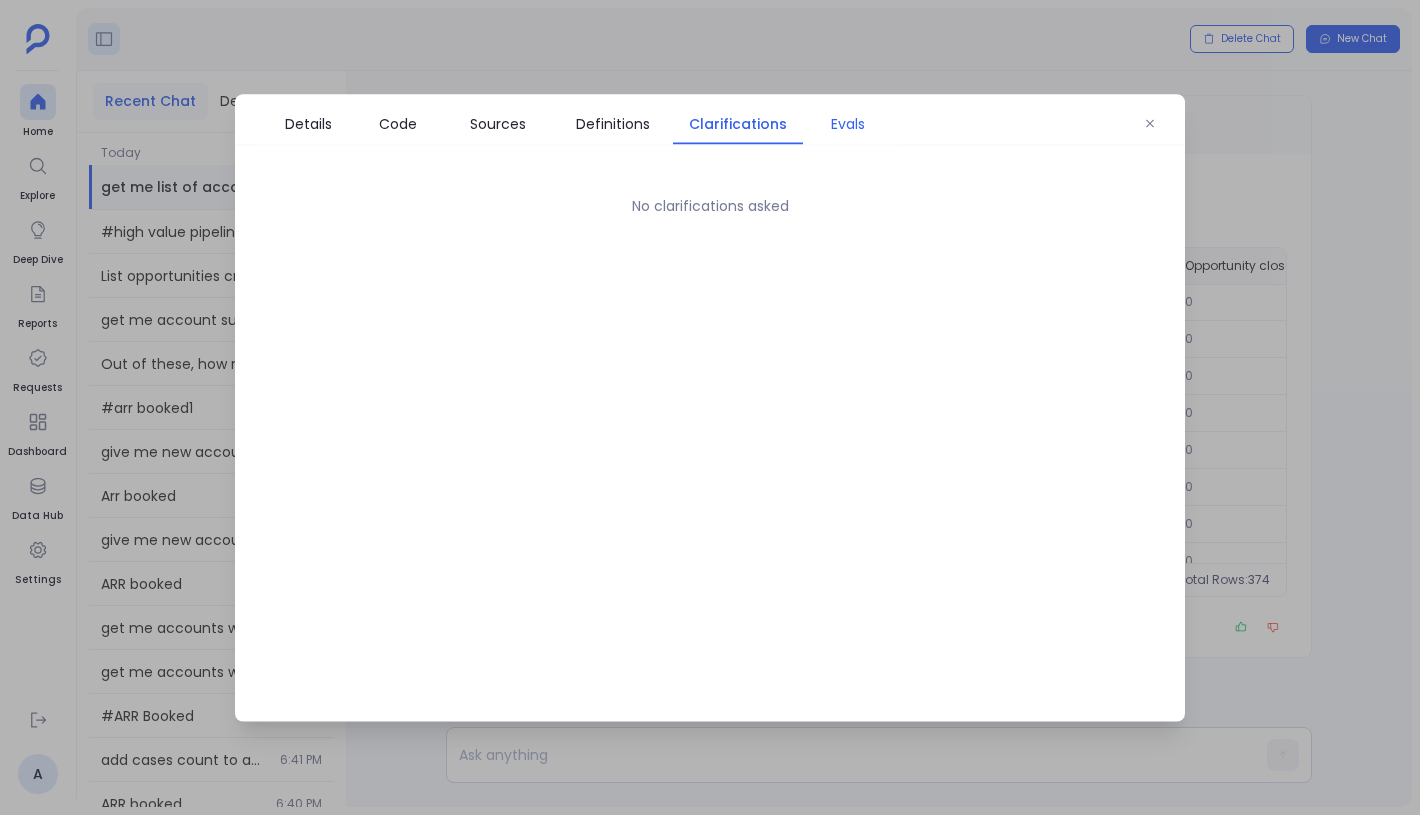 click on "Evals" at bounding box center [848, 123] 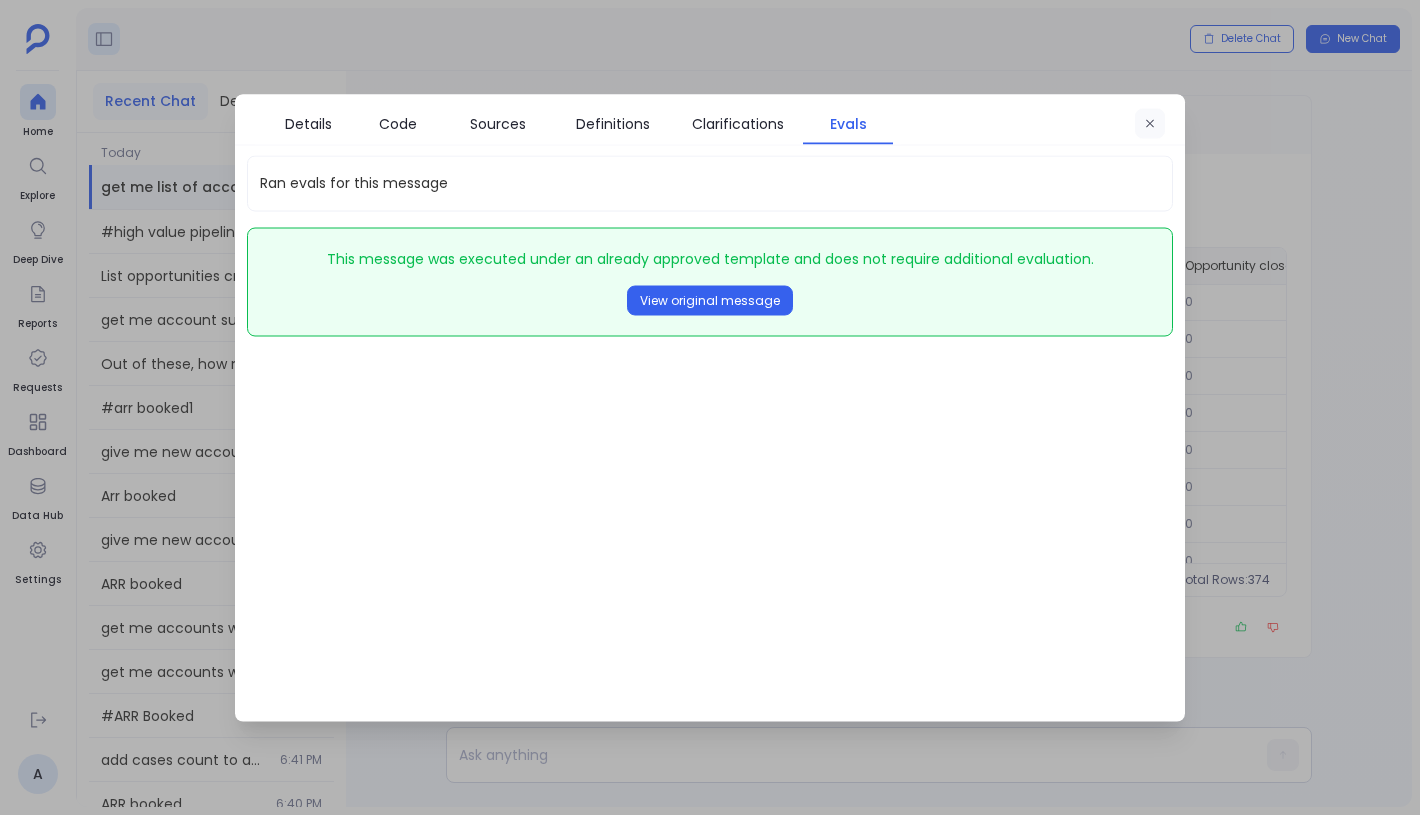 click at bounding box center (1150, 123) 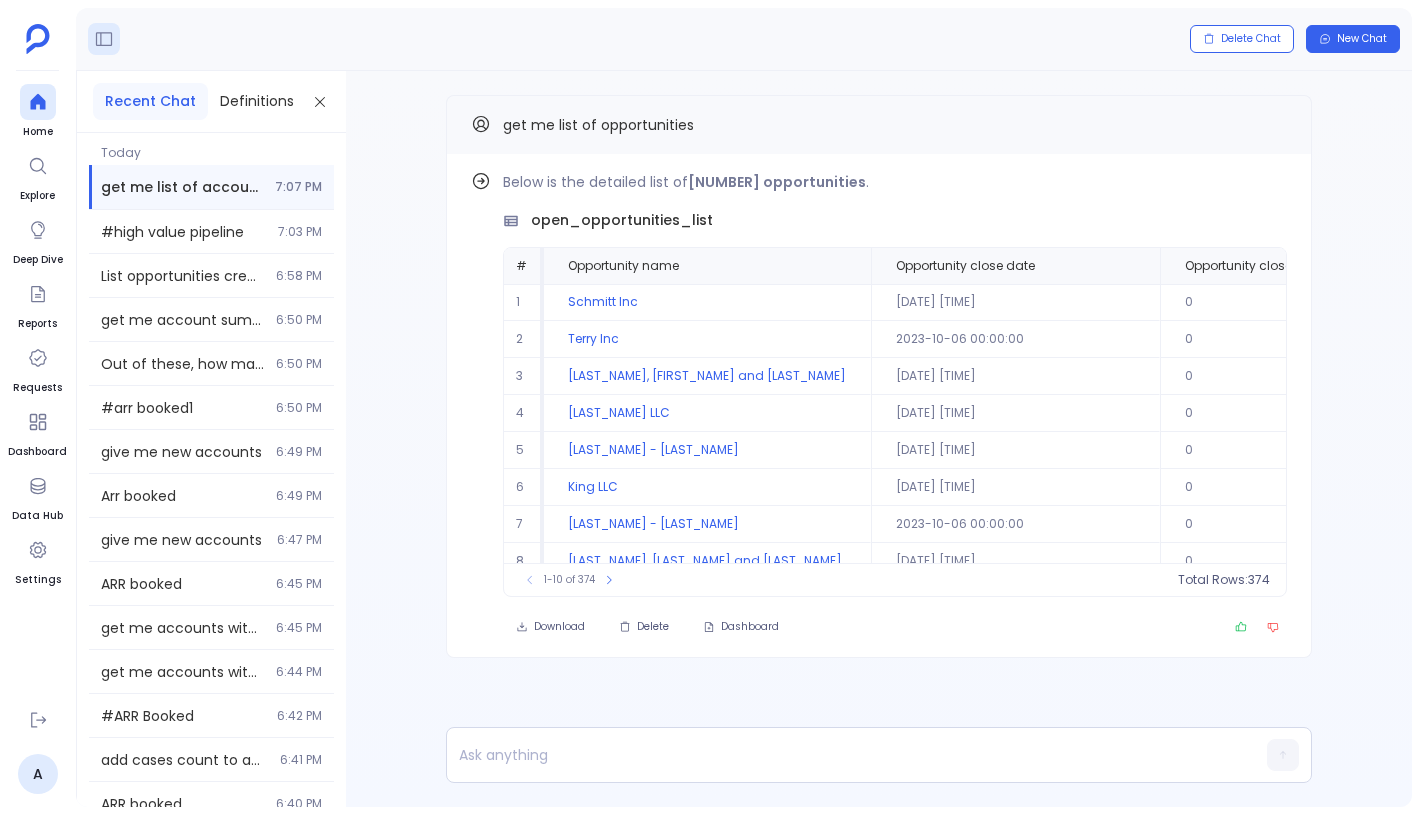 click on "Find out how Below is the detailed list of 374 opportunities . open_opportunities_list # Opportunity name Opportunity close date Opportunity closed Opportunity won Opportunity push count 1 Schmitt Inc [DATE] [TIME] 0 0 29 2 Terry Inc [DATE] [TIME] 0 0 2 3 Willms, Nikolaus and Kirlin [DATE] [TIME] 0 0 8 4 O'Conner LLC [DATE] [TIME] 0 0 8 5 Schuster - Klein [DATE] [TIME] 0 0 1 6 King LLC [DATE] [TIME] 0 0 7 7 Homenick - Lind [DATE] [TIME] 0 0 2 8 Weissnat, Quigley and Paucek [DATE] [TIME] 0 0 1 9 Schultz and Sons [DATE] [TIME] 0 0 2 10 Ratke, Cummerata and Hermann [DATE] [TIME] 0 0 0
To pick up a draggable item, press the space bar.
While dragging, use the arrow keys to move the item.
Press space again to drop the item in its new position, or press escape to cancel.
1-10 of 374 Total Rows:  374 Download Delete Dashboard get me list of opportunities" at bounding box center (879, 416) 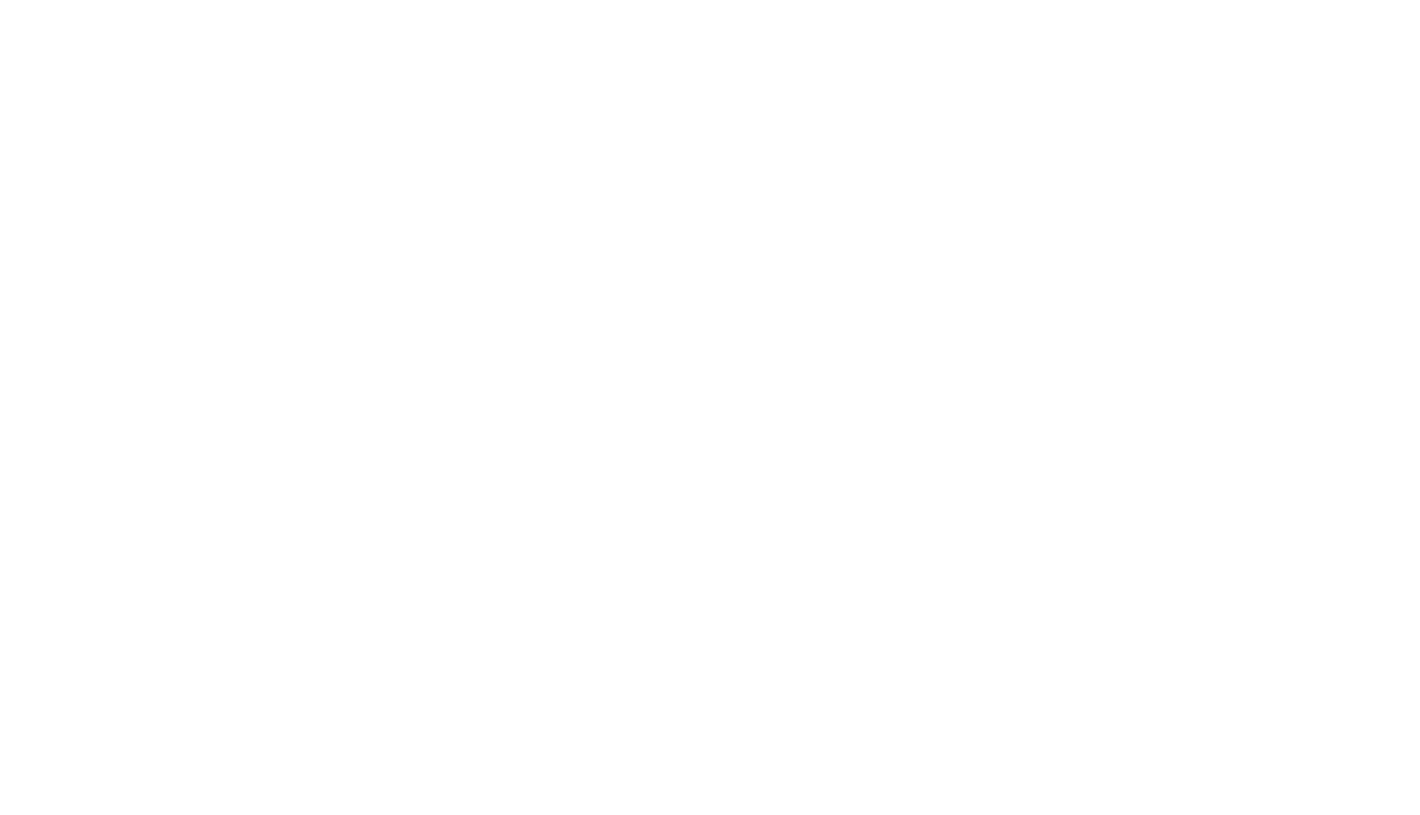 scroll, scrollTop: 0, scrollLeft: 0, axis: both 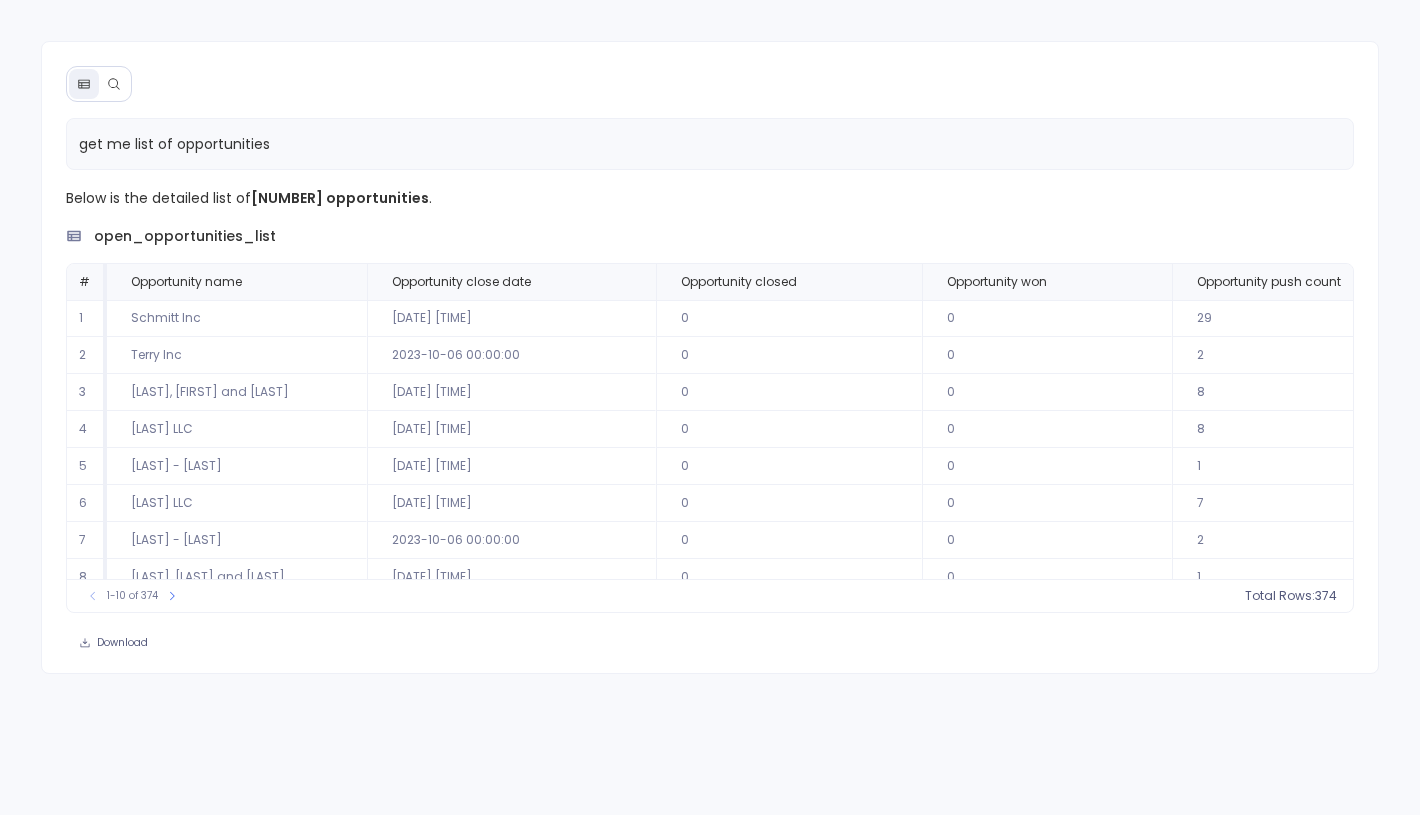 click at bounding box center (114, 84) 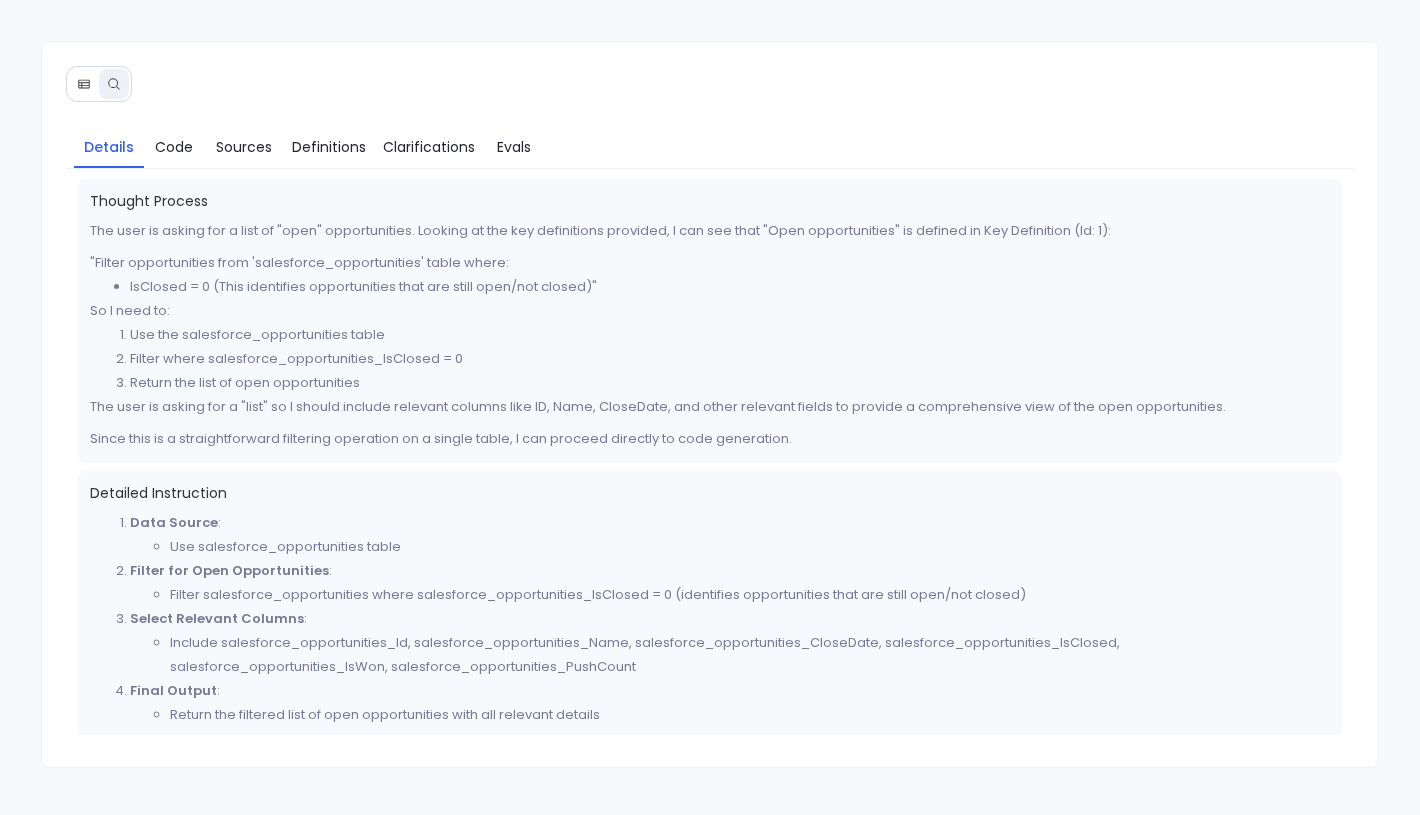 click on "Details Code Sources Definitions Clarifications Evals" at bounding box center [710, 143] 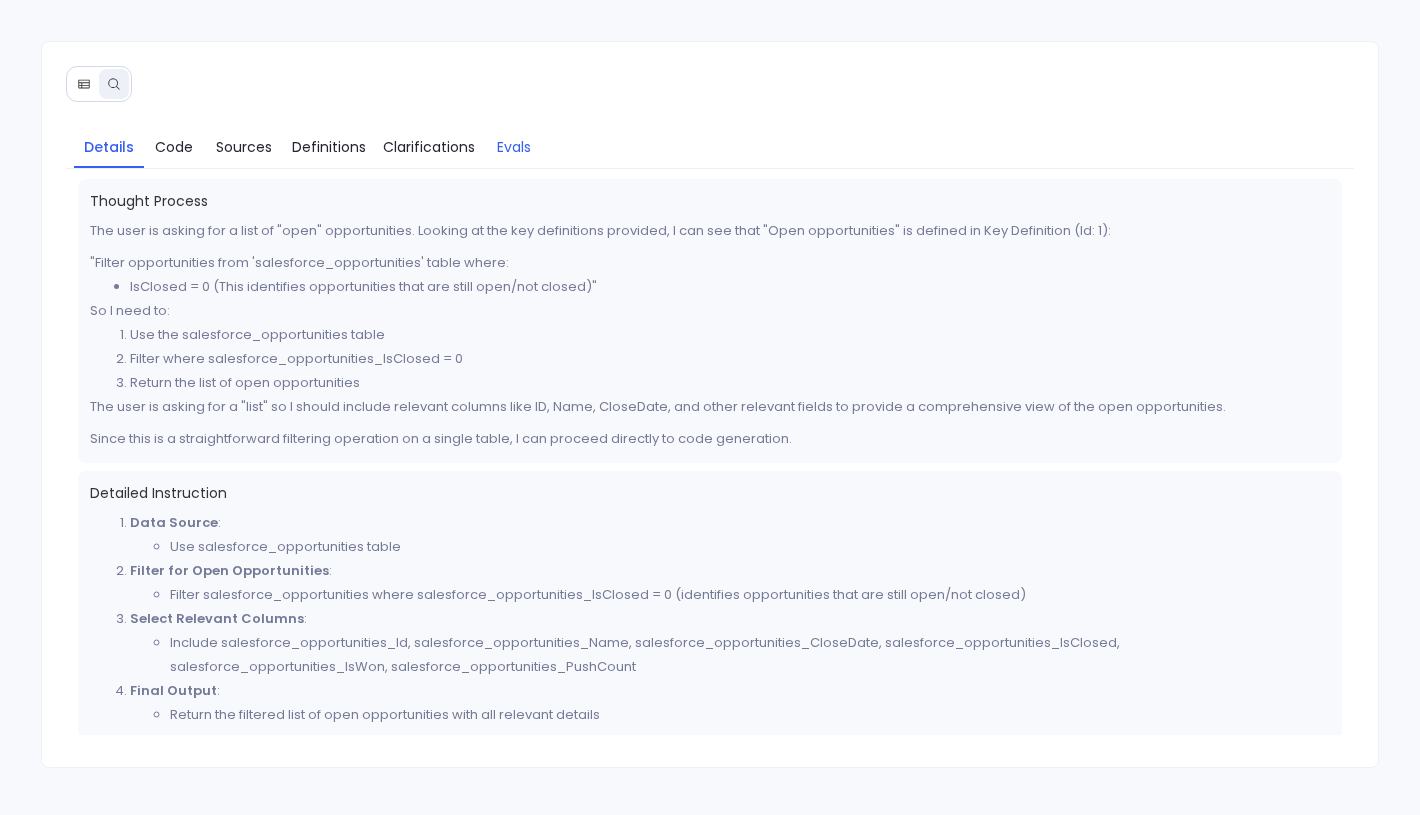 click on "Evals" at bounding box center (514, 147) 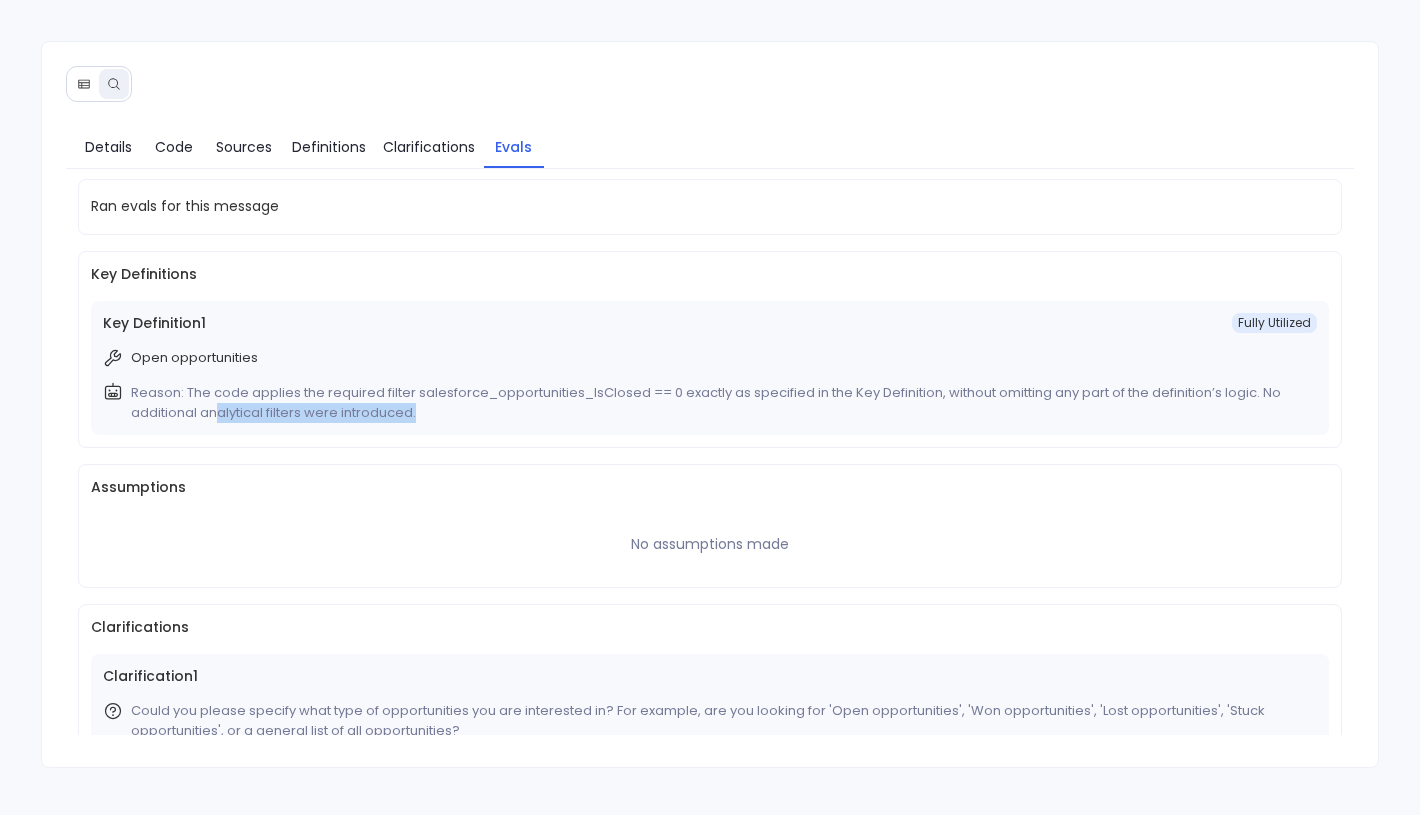 drag, startPoint x: 419, startPoint y: 408, endPoint x: 193, endPoint y: 398, distance: 226.22113 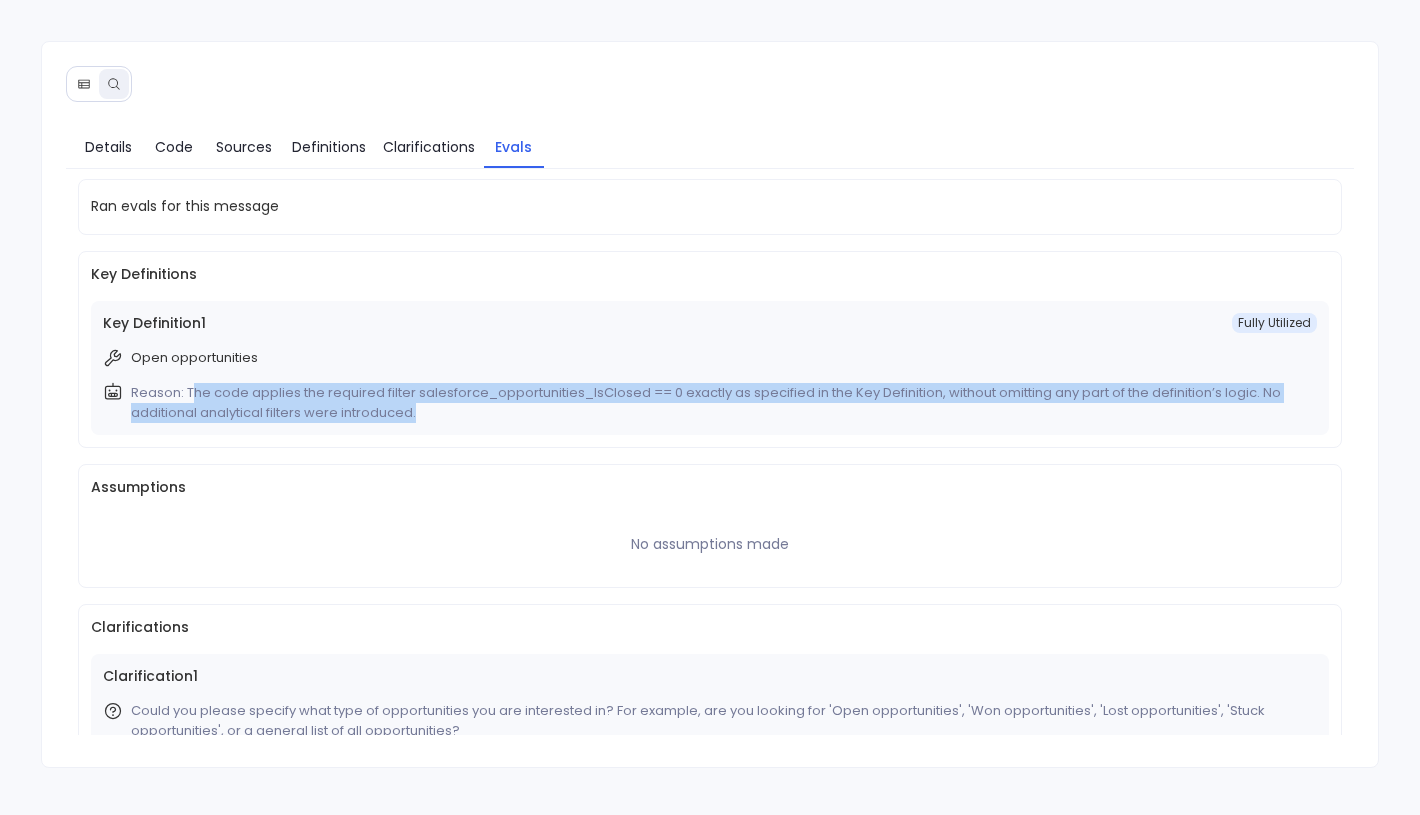 click on "Reason: The code applies the required filter salesforce_opportunities_IsClosed == 0 exactly as specified in the Key Definition, without omitting any part of the definition’s logic. No additional analytical filters were introduced." at bounding box center (720, 403) 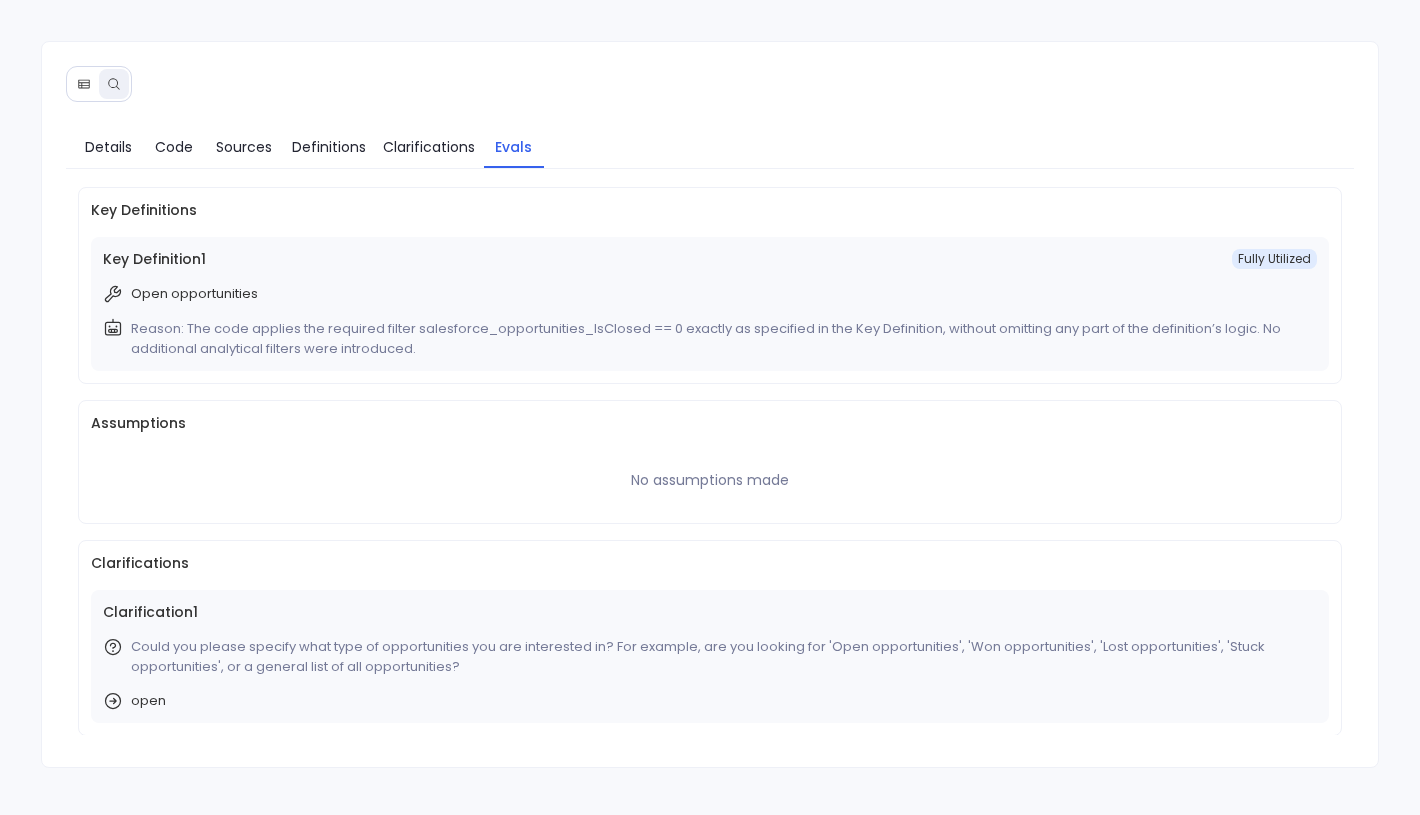 scroll, scrollTop: 0, scrollLeft: 0, axis: both 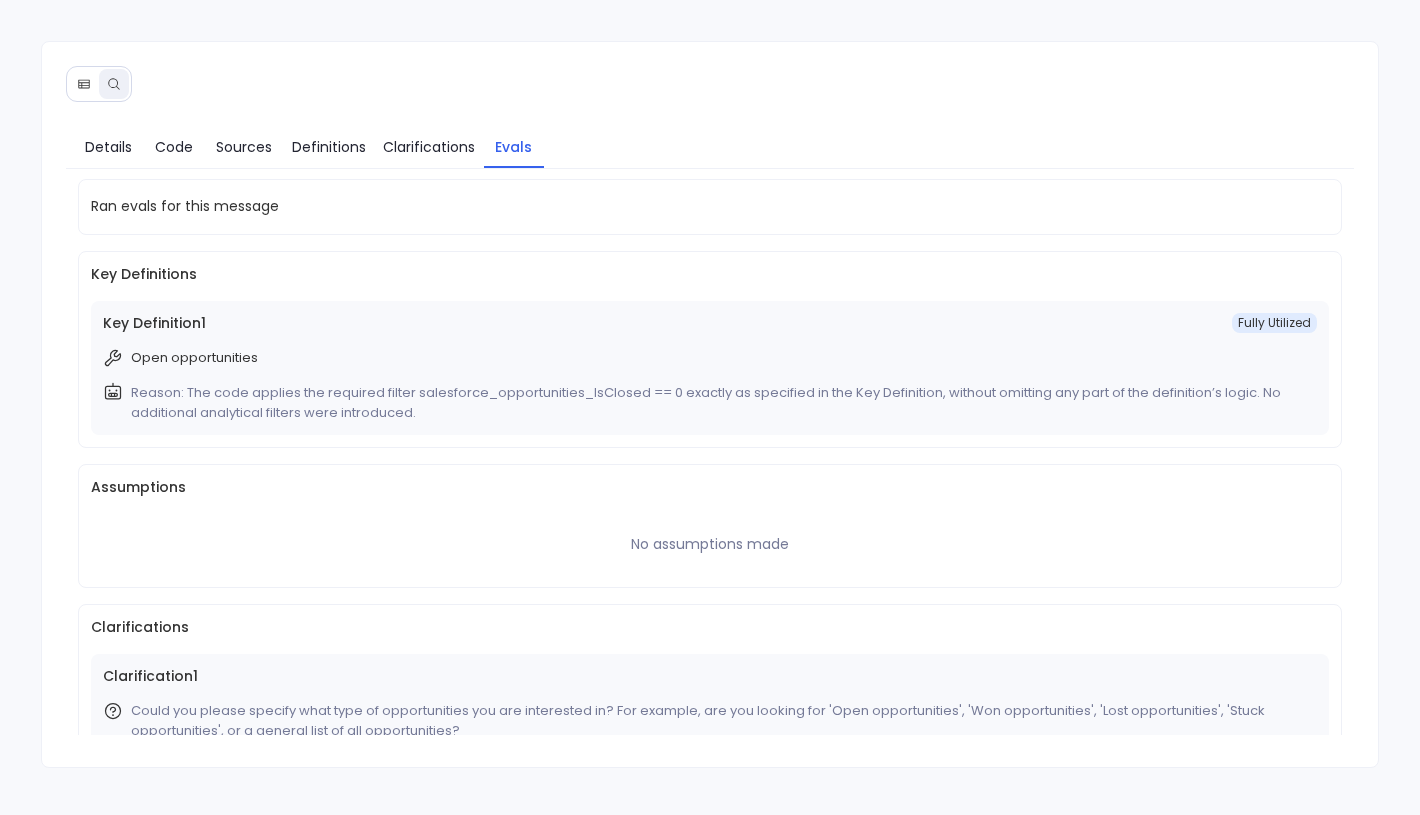 click on "Details Code Sources Definitions Clarifications Evals Ran evals for this message Key Definitions Key Definition  1 Fully Utilized Open opportunities Reason: The code applies the required filter salesforce_opportunities_IsClosed == 0 exactly as specified in the Key Definition, without omitting any part of the definition’s logic. No additional analytical filters were introduced. Assumptions No assumptions made Clarifications Clarification  1 Could you please specify what type of opportunities you are interested in? For example, are you looking for 'Open opportunities', 'Won opportunities', 'Lost opportunities', 'Stuck opportunities', or a general list of all opportunities? open" at bounding box center (710, 435) 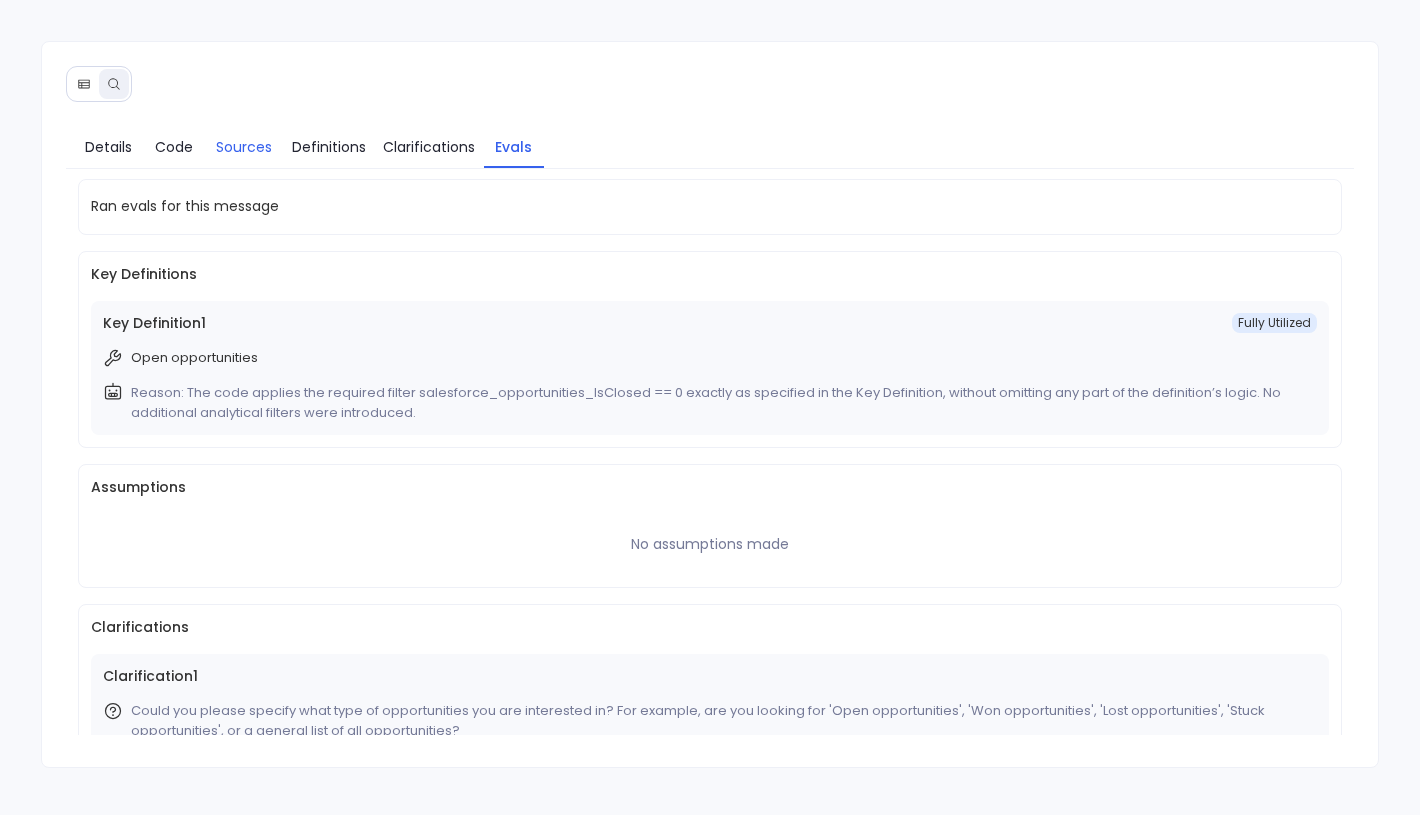 click on "Sources" at bounding box center (244, 147) 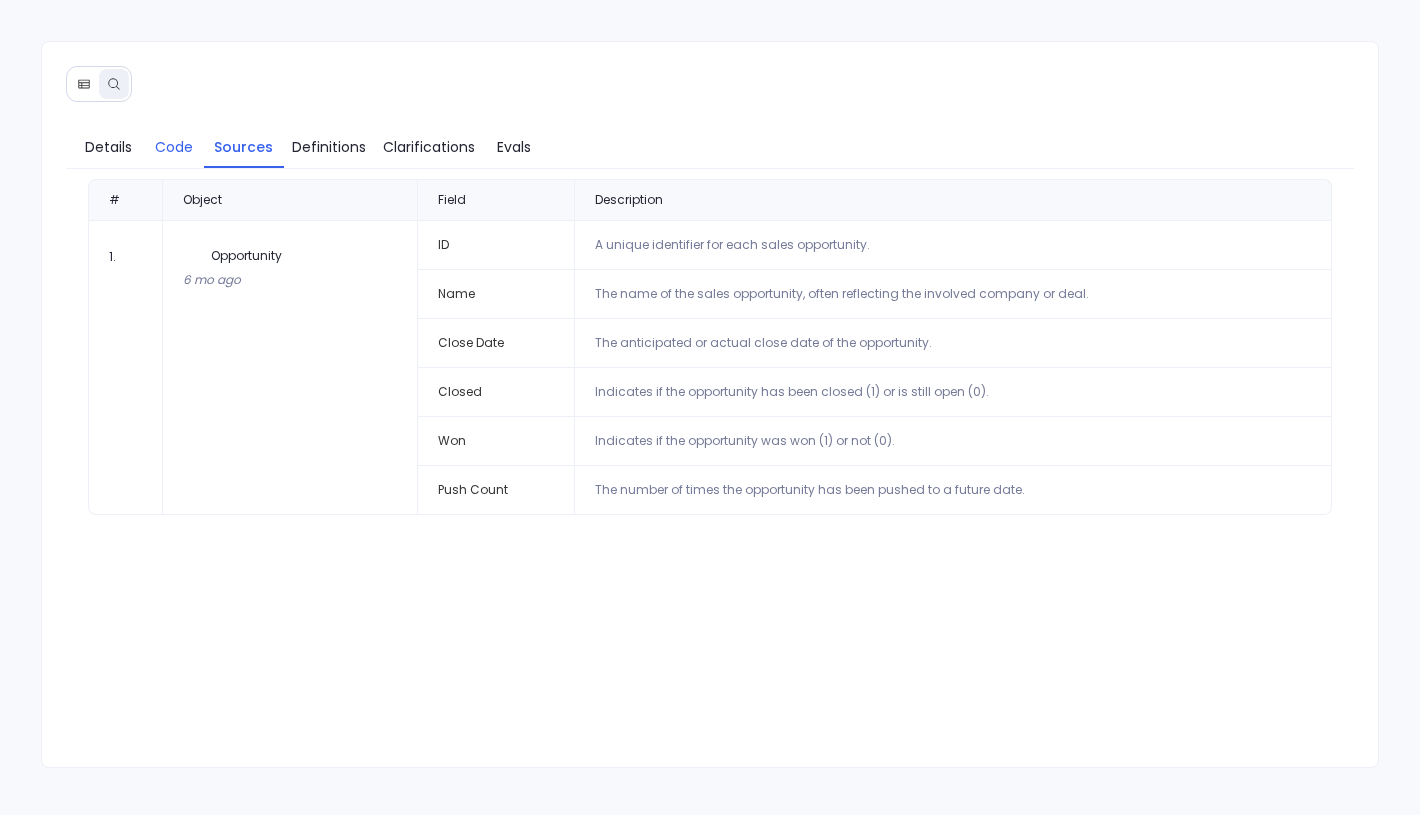 click on "Code" at bounding box center [174, 147] 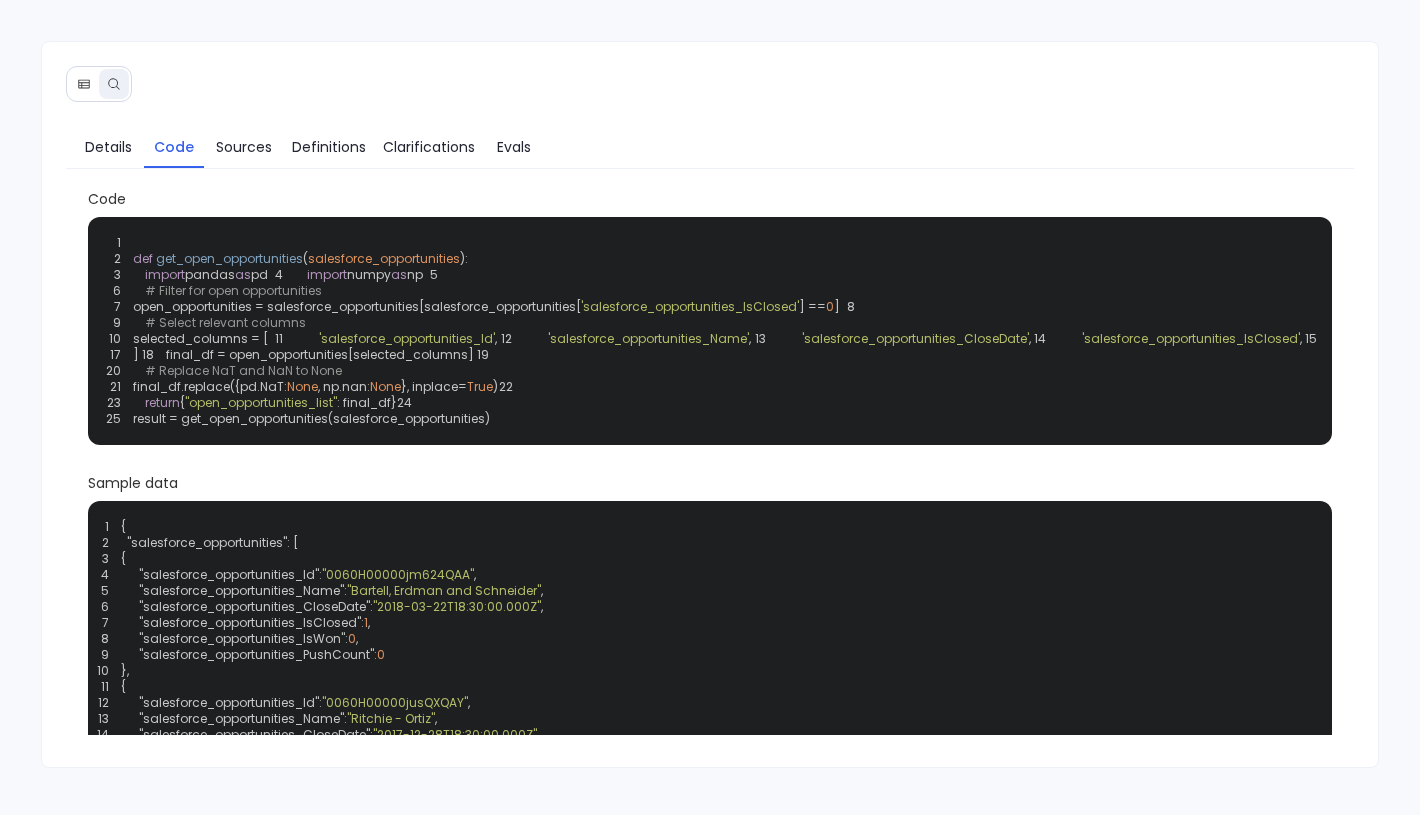 scroll, scrollTop: 467, scrollLeft: 0, axis: vertical 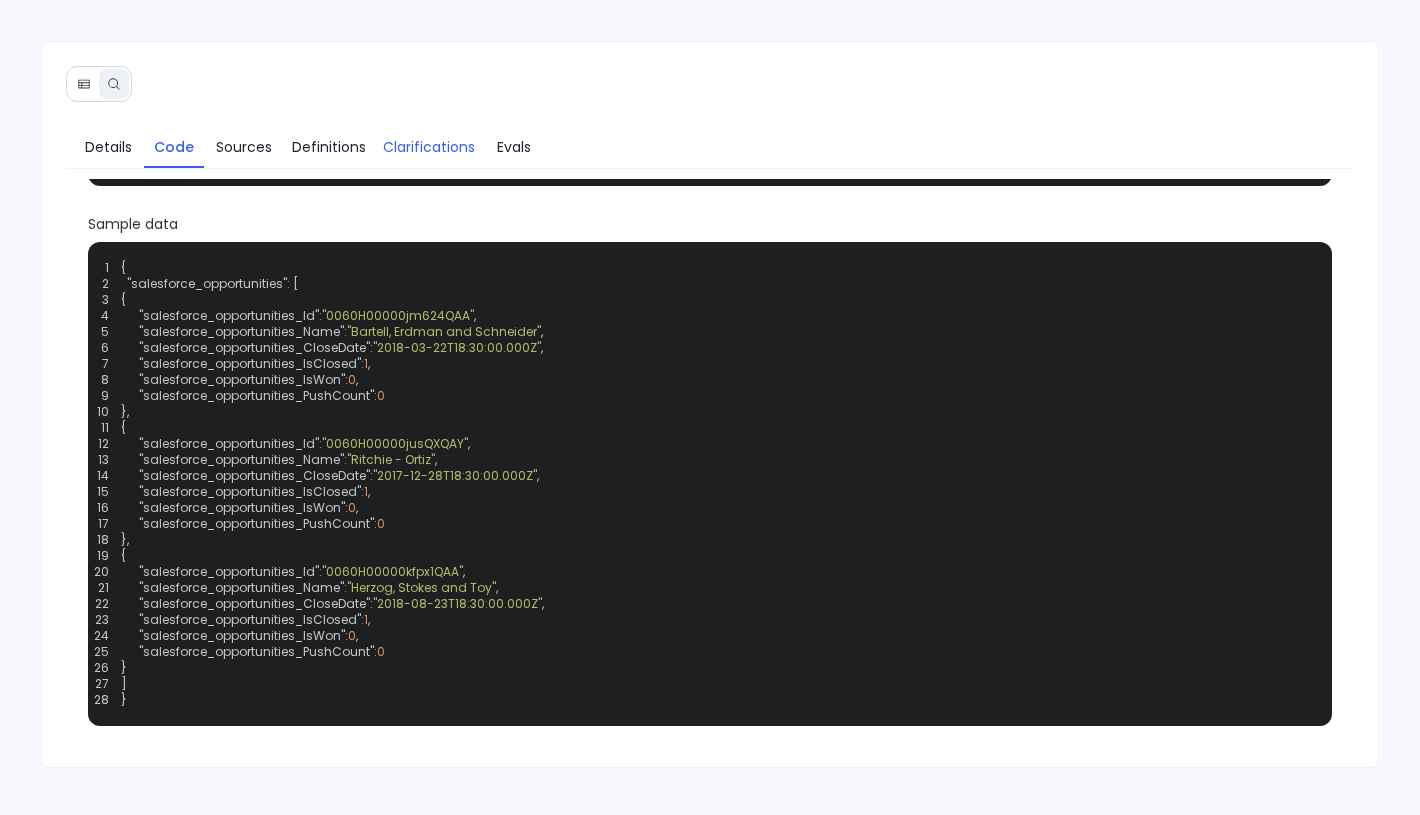 click on "Clarifications" at bounding box center (429, 147) 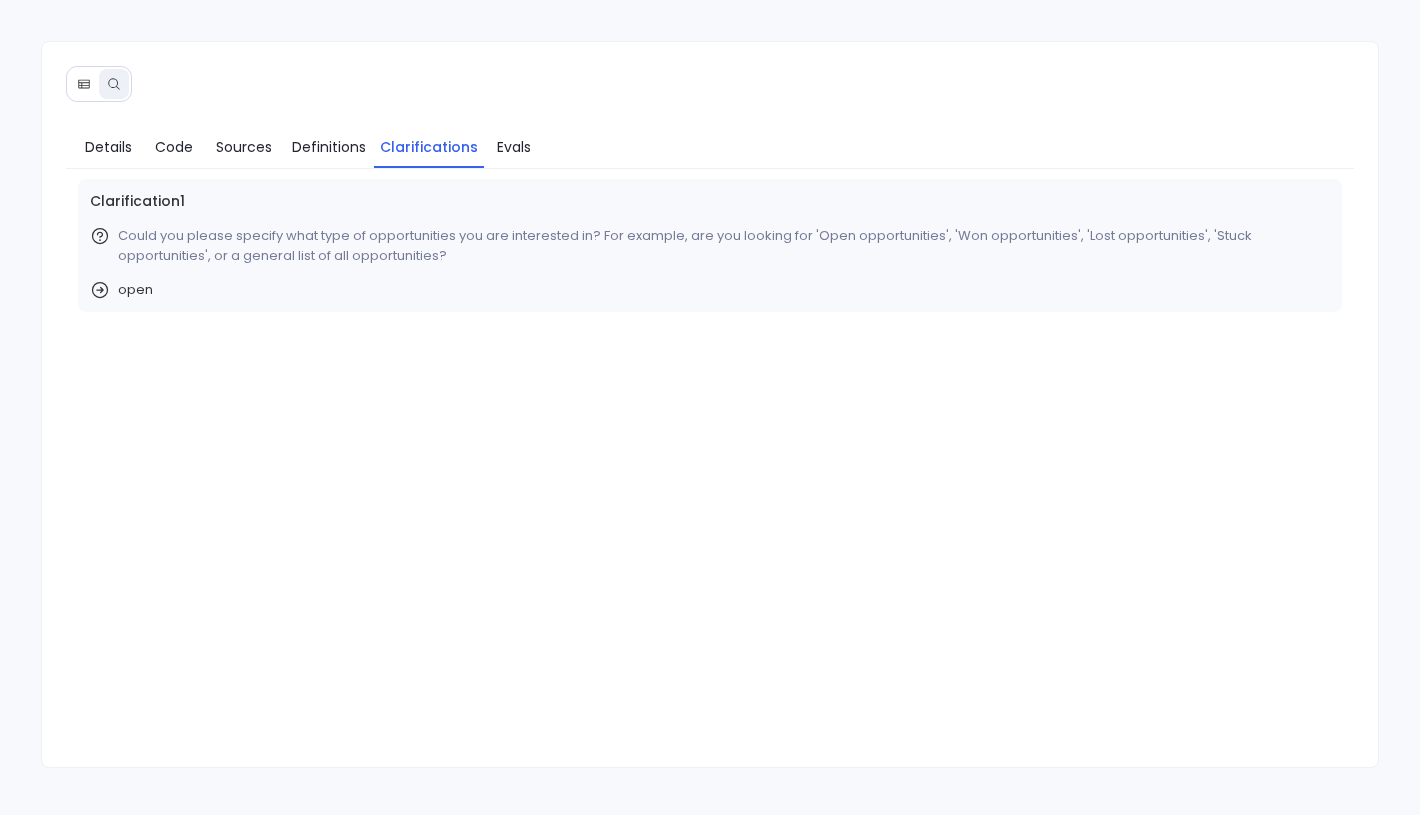 scroll, scrollTop: 0, scrollLeft: 0, axis: both 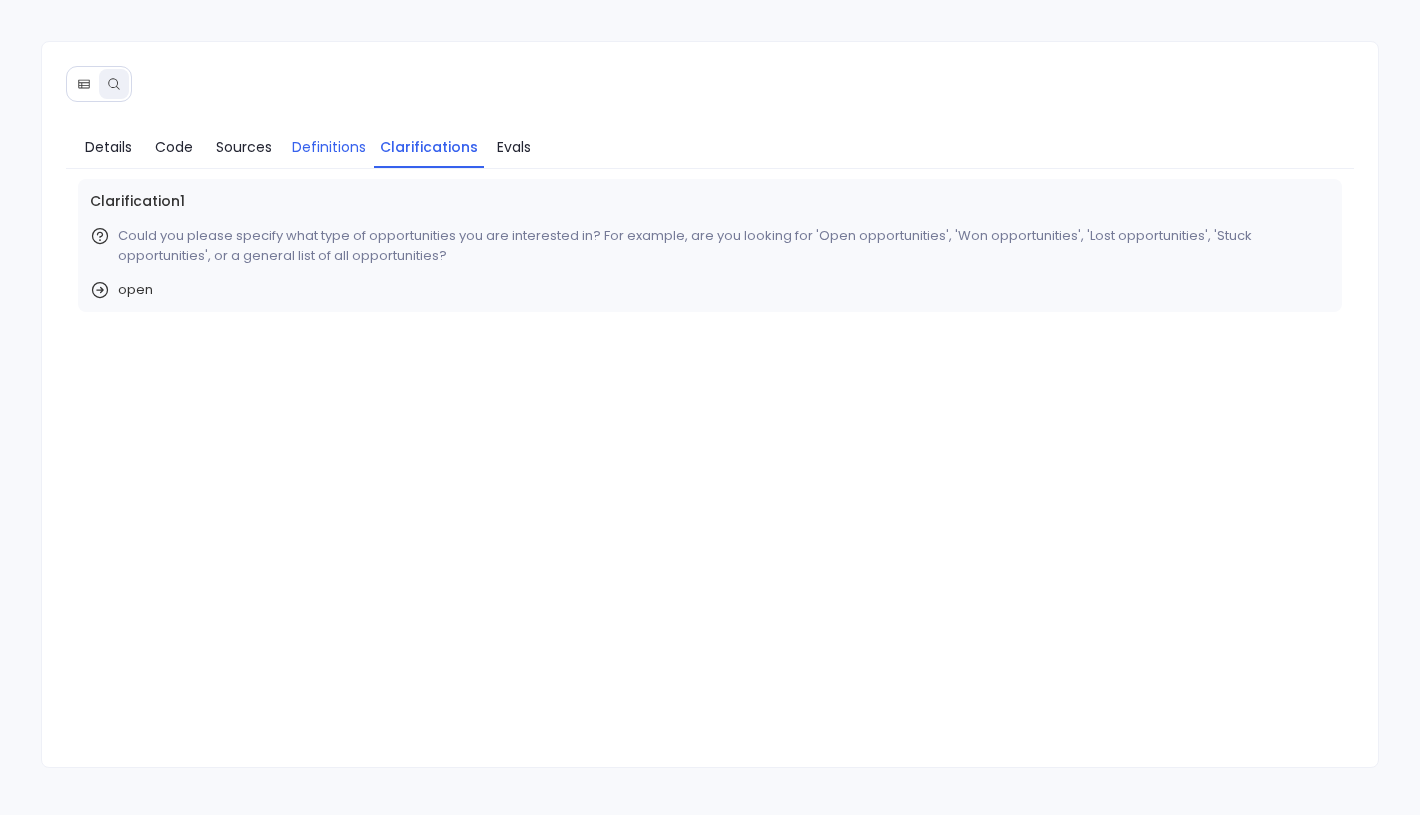 click on "Definitions" at bounding box center [329, 147] 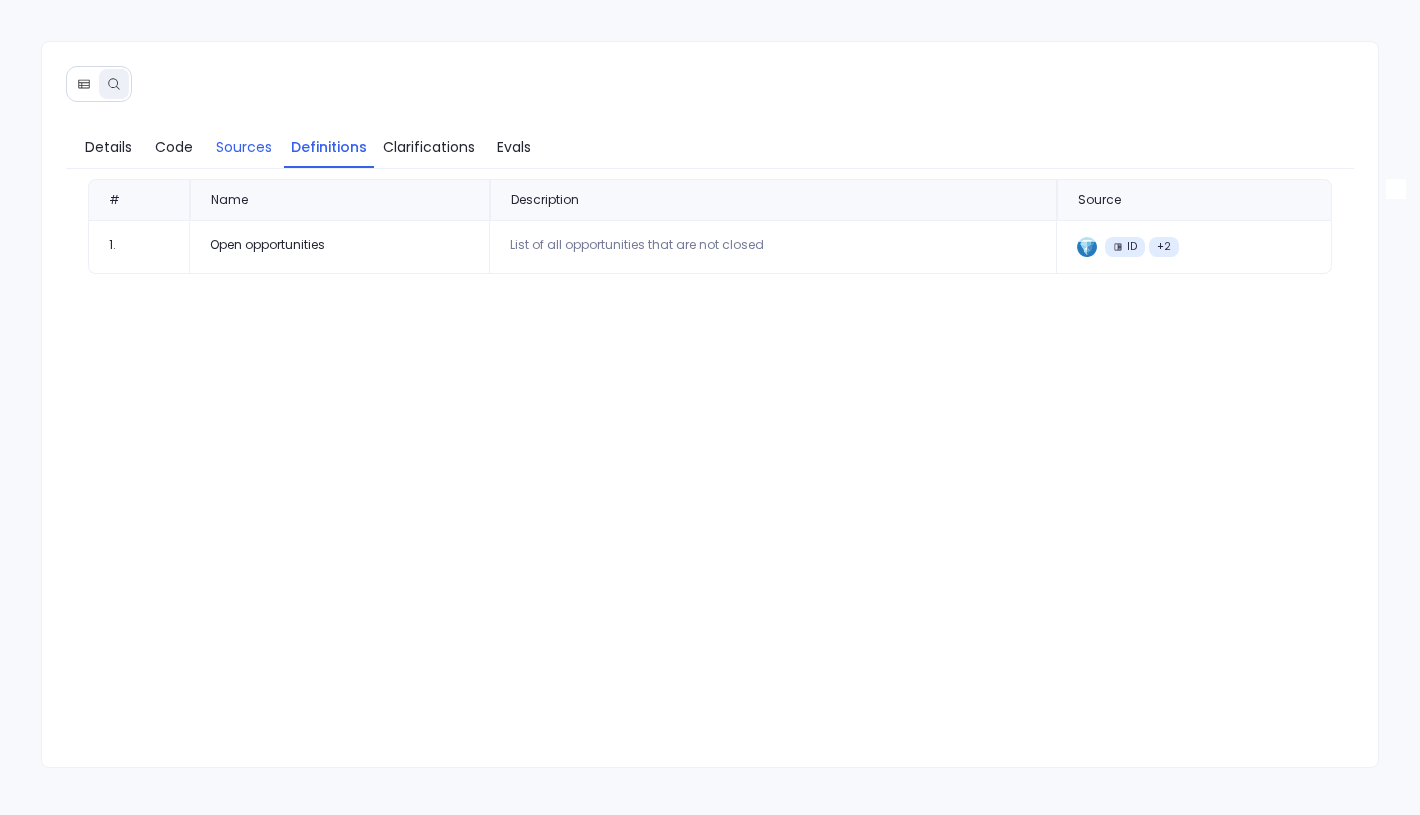 click on "Sources" at bounding box center (244, 147) 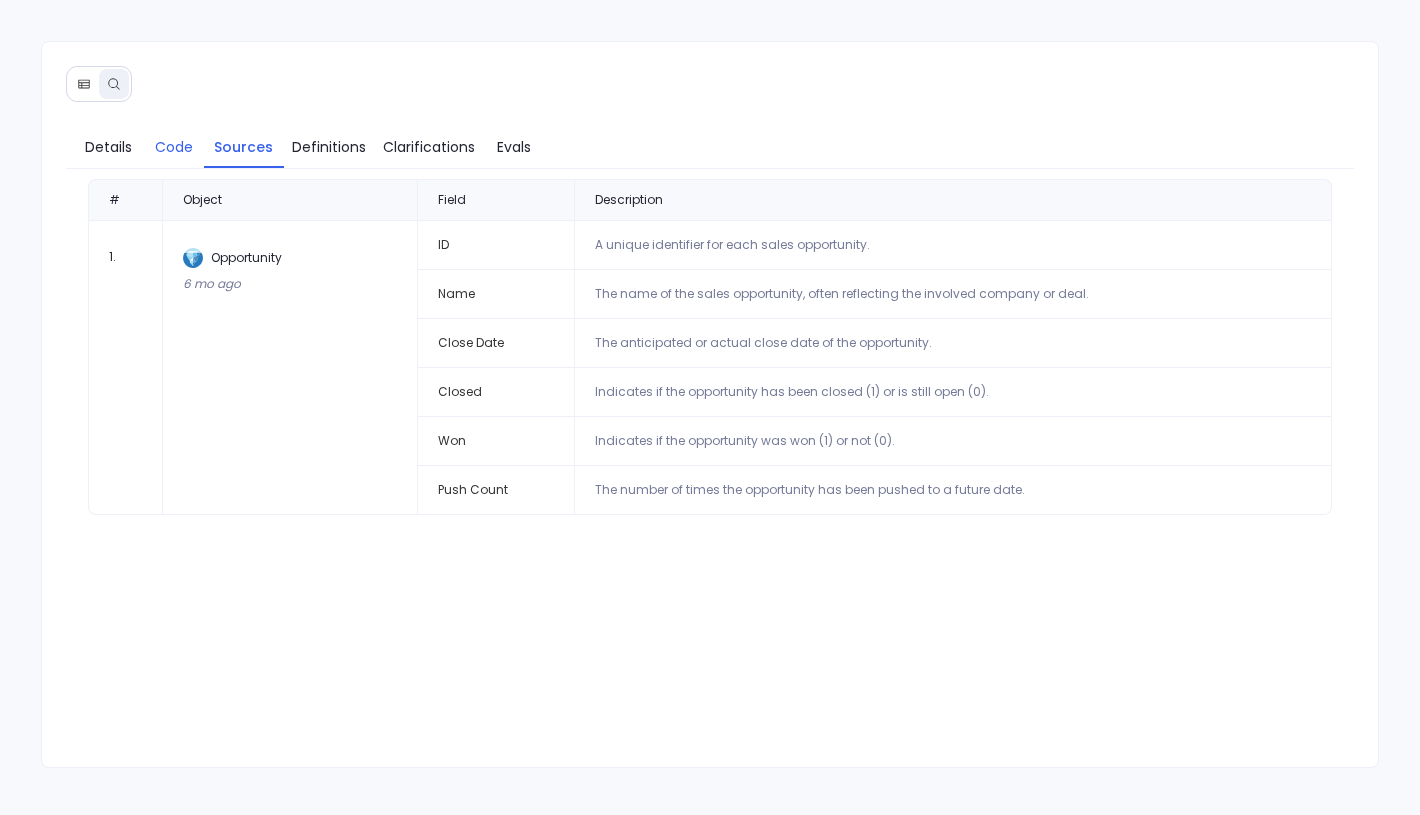 click on "Code" at bounding box center (174, 147) 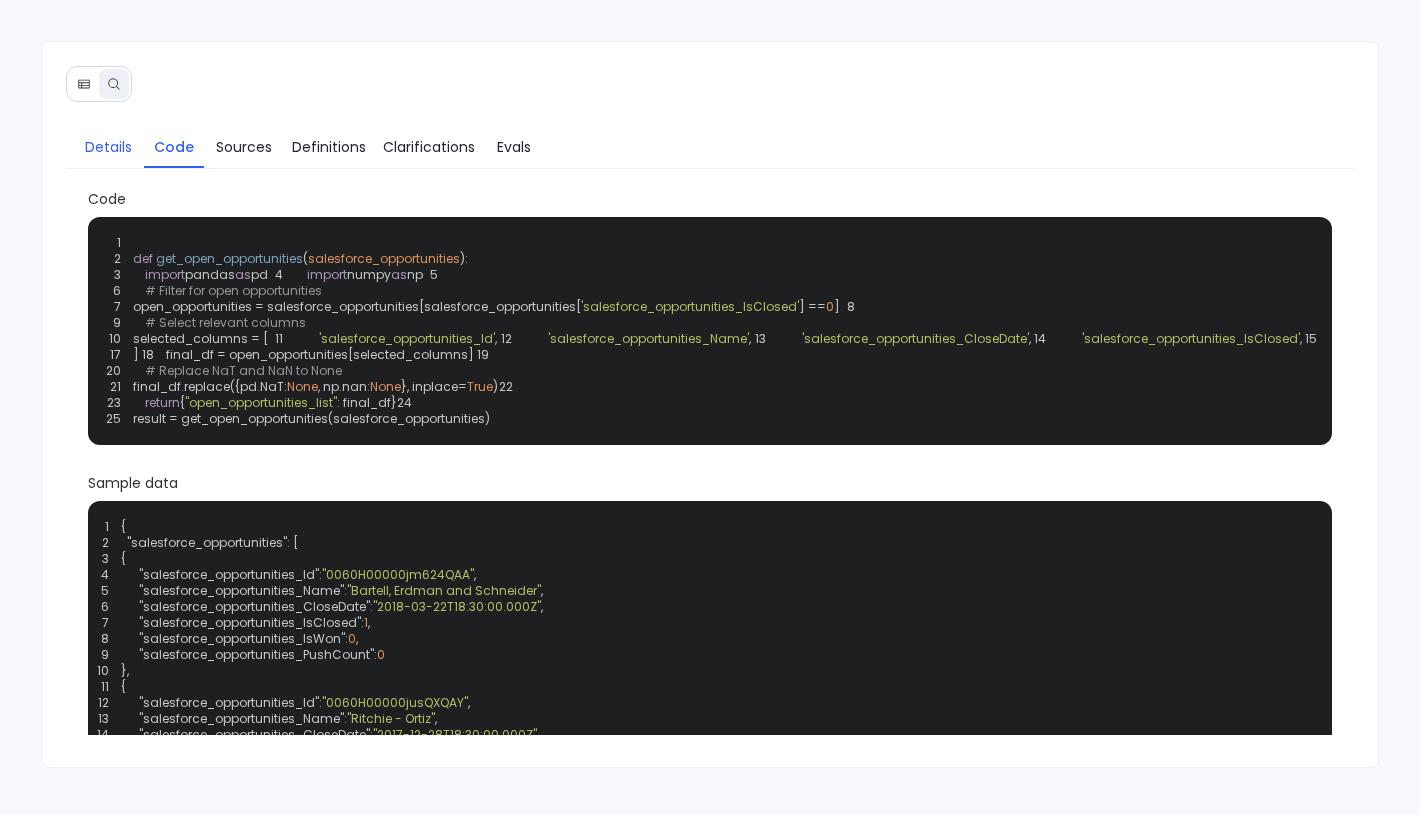 click on "Details" at bounding box center (109, 147) 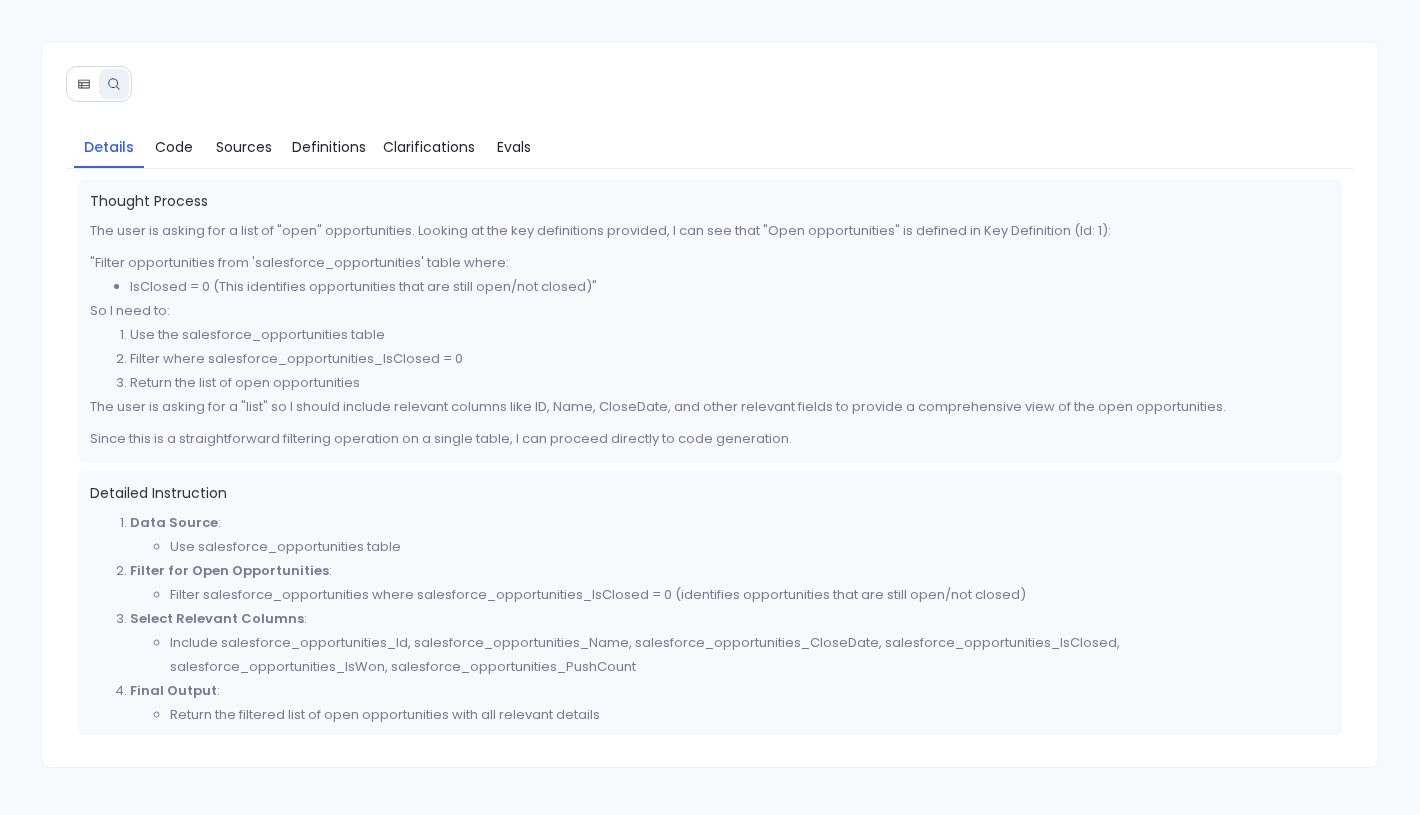 click on "Details Code Sources Definitions Clarifications Evals Thought Process The user is asking for a list of "open" opportunities. Looking at the key definitions provided, I can see that "Open opportunities" is defined in Key Definition (Id: 1):
"Filter opportunities from 'salesforce_opportunities' table where:
IsClosed = 0 (This identifies opportunities that are still open/not closed)"
So I need to:
Use the salesforce_opportunities table
Filter where salesforce_opportunities_IsClosed = 0
Return the list of open opportunities
The user is asking for a "list" so I should include relevant columns like ID, Name, CloseDate, and other relevant fields to provide a comprehensive view of the open opportunities.
Since this is a straightforward filtering operation on a single table, I can proceed directly to code generation. Detailed Instruction
Data Source :
Use salesforce_opportunities table
Filter for Open Opportunities :
Select Relevant Columns :
Final Output :" at bounding box center (710, 405) 